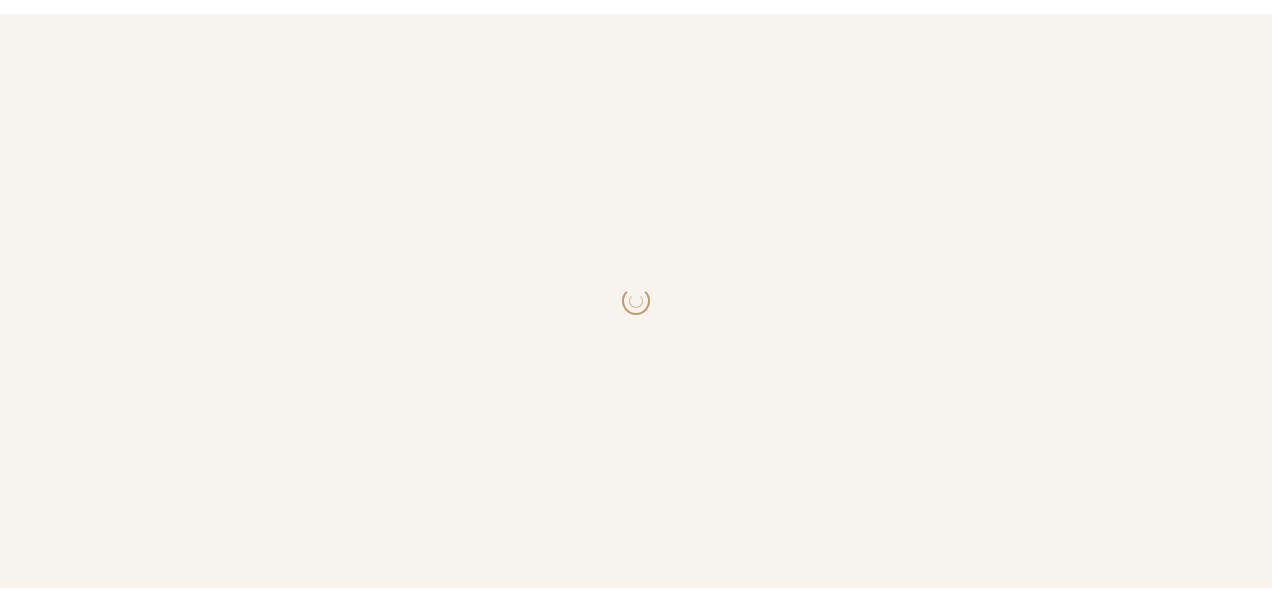 scroll, scrollTop: 0, scrollLeft: 0, axis: both 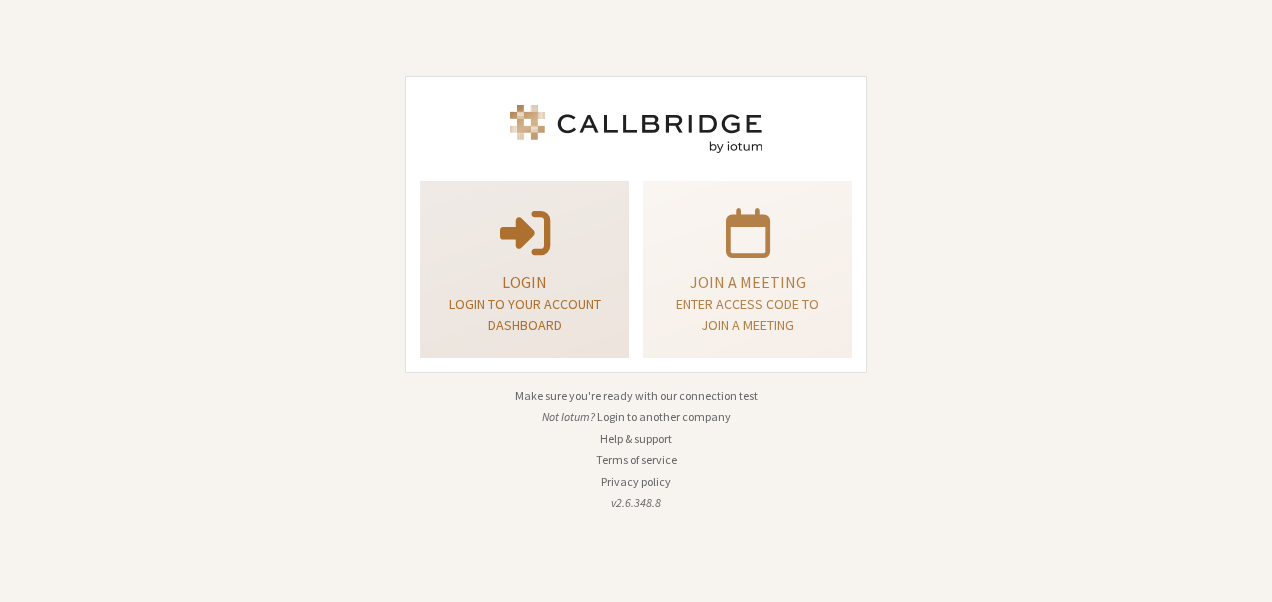 click on "Login" at bounding box center [524, 282] 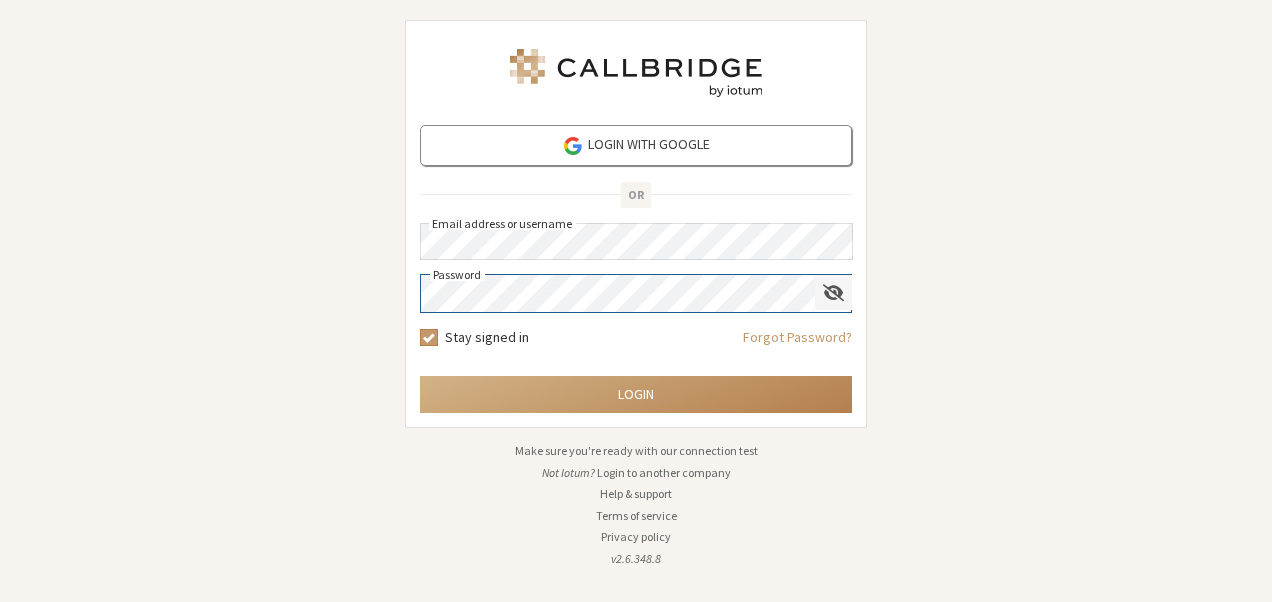 click at bounding box center (833, 292) 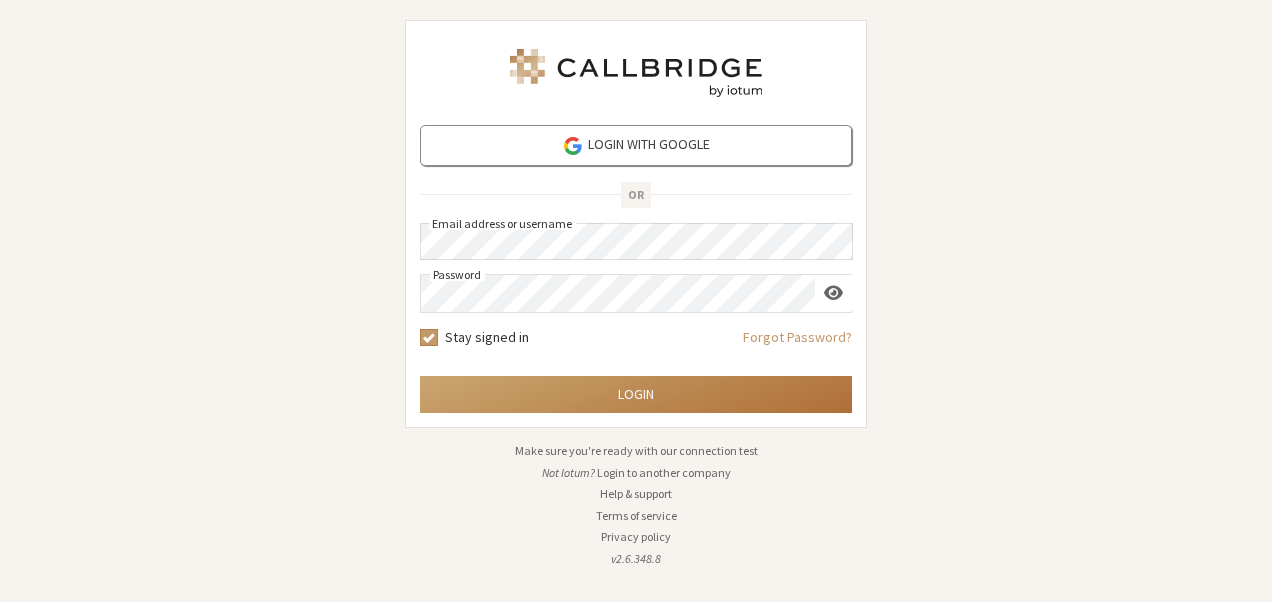 click on "Login" at bounding box center (636, 394) 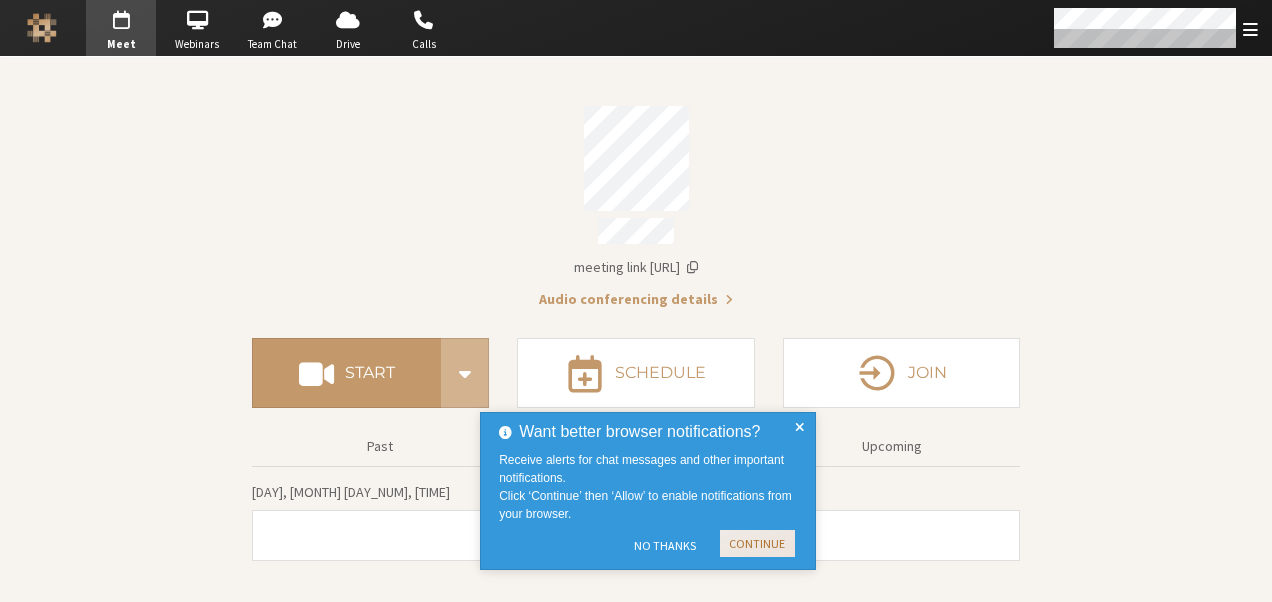 click on "Continue" at bounding box center [757, 543] 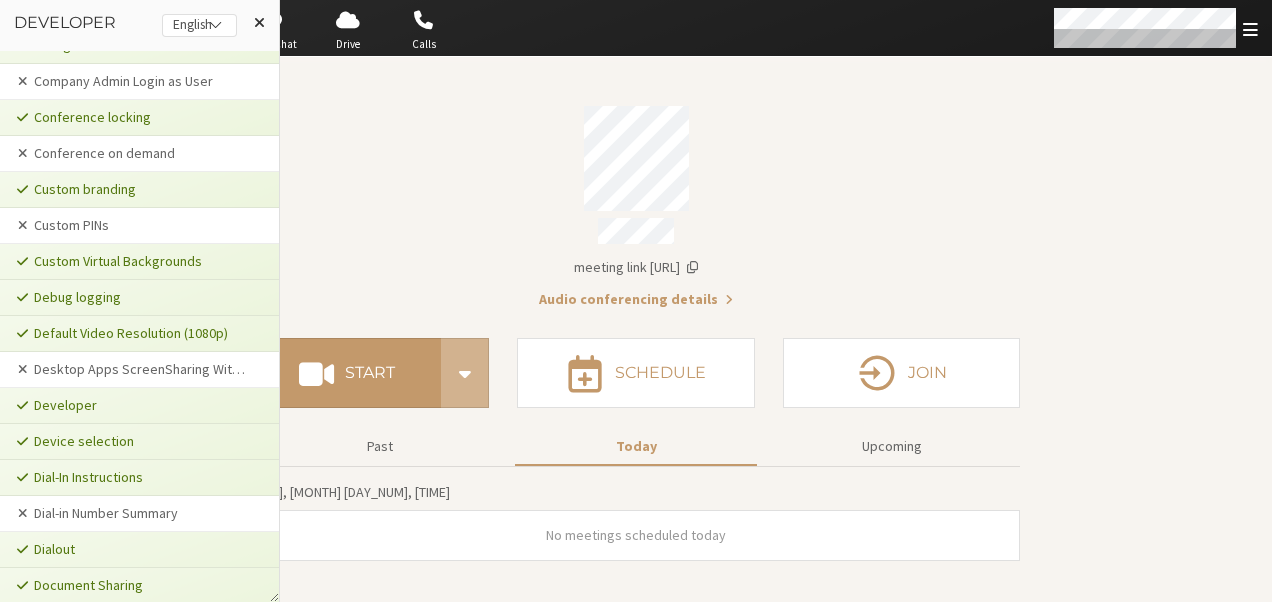 scroll, scrollTop: 3945, scrollLeft: 0, axis: vertical 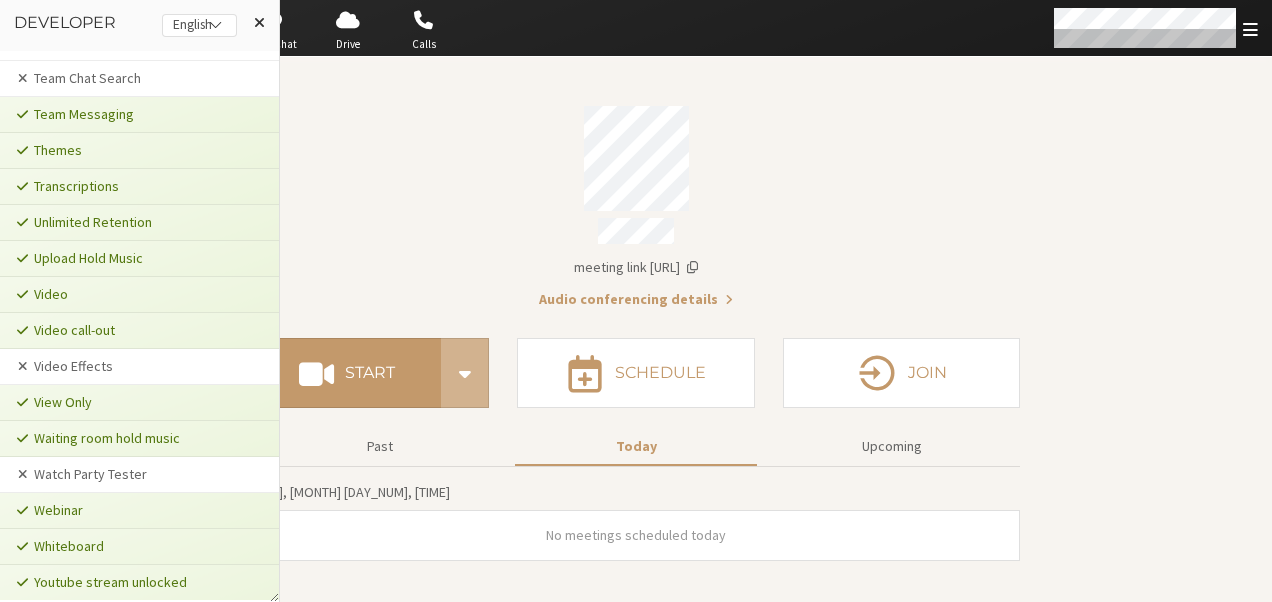 click on "meeting link [URL] Audio conferencing details Start Schedule Join Past Today Upcoming [DAY], [MONTH] [DAY_NUM], [TIME] No meetings scheduled today" at bounding box center [636, 201] 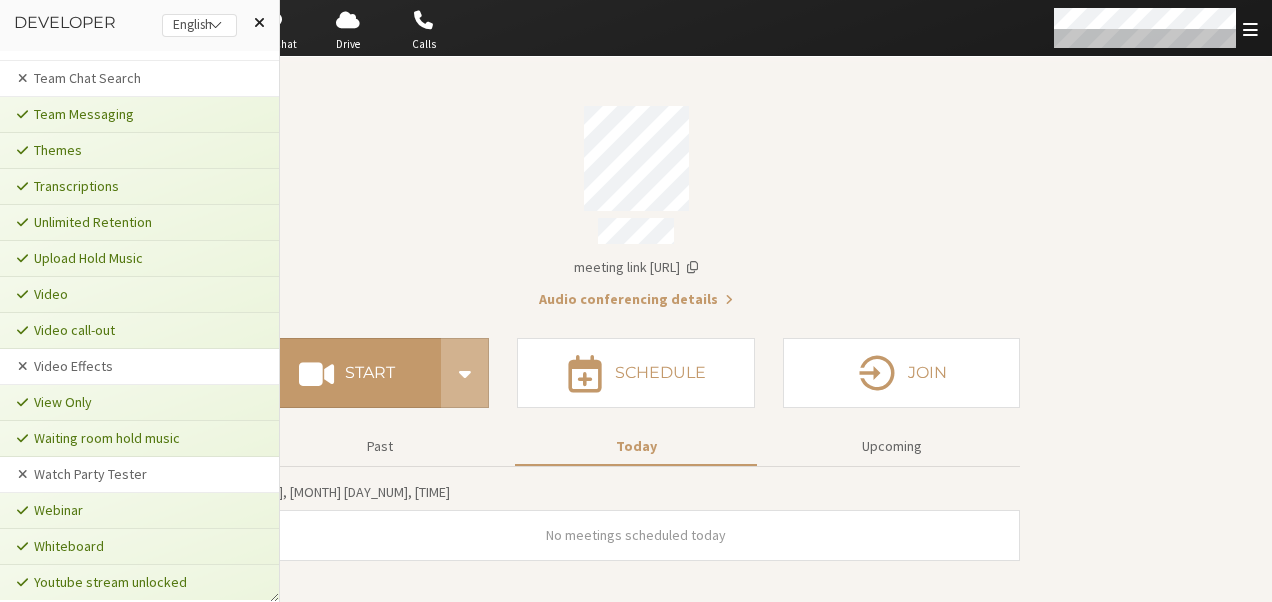 click at bounding box center (259, 22) 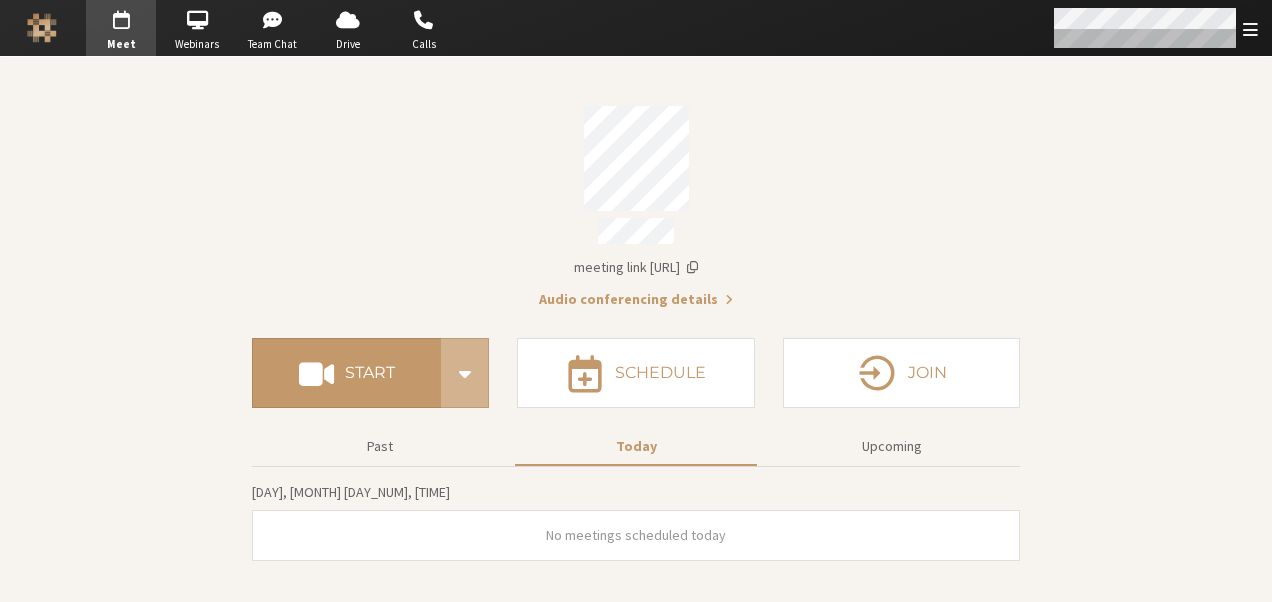 click at bounding box center (1250, 29) 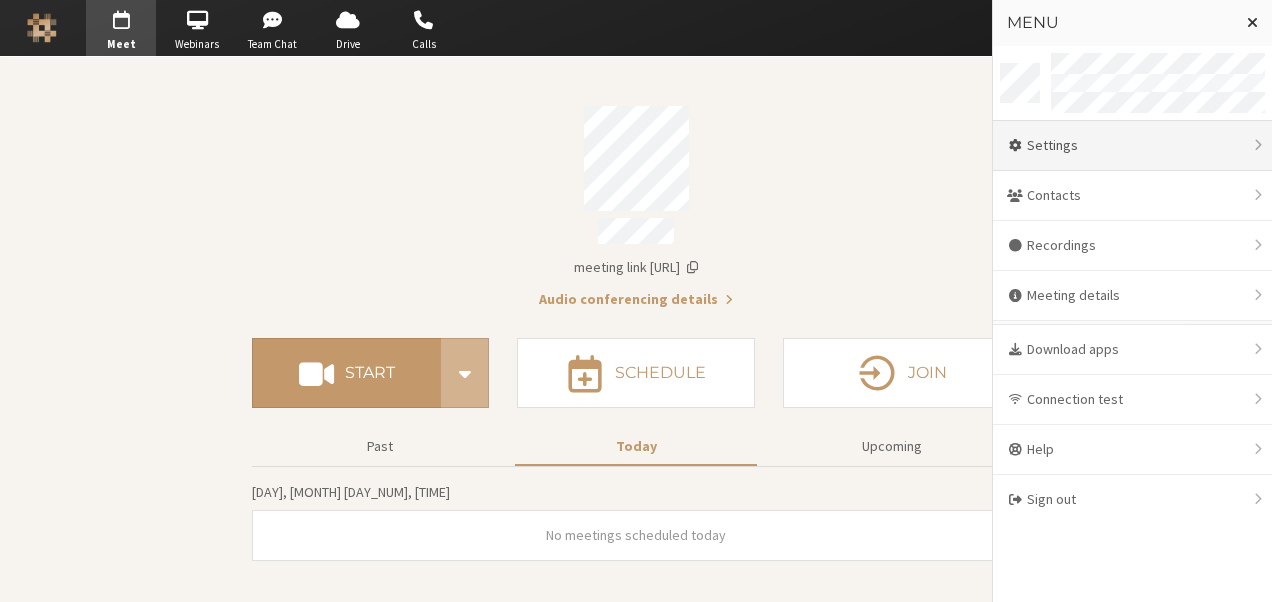 click on "Settings" at bounding box center [1132, 146] 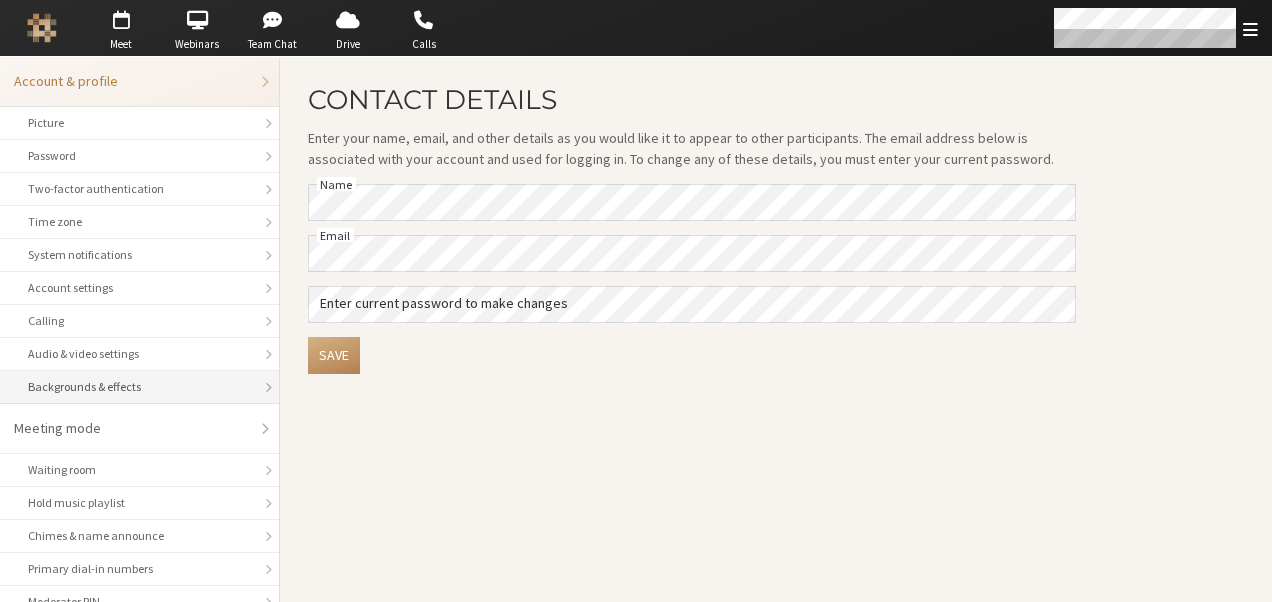 click on "Backgrounds & effects" at bounding box center (139, 387) 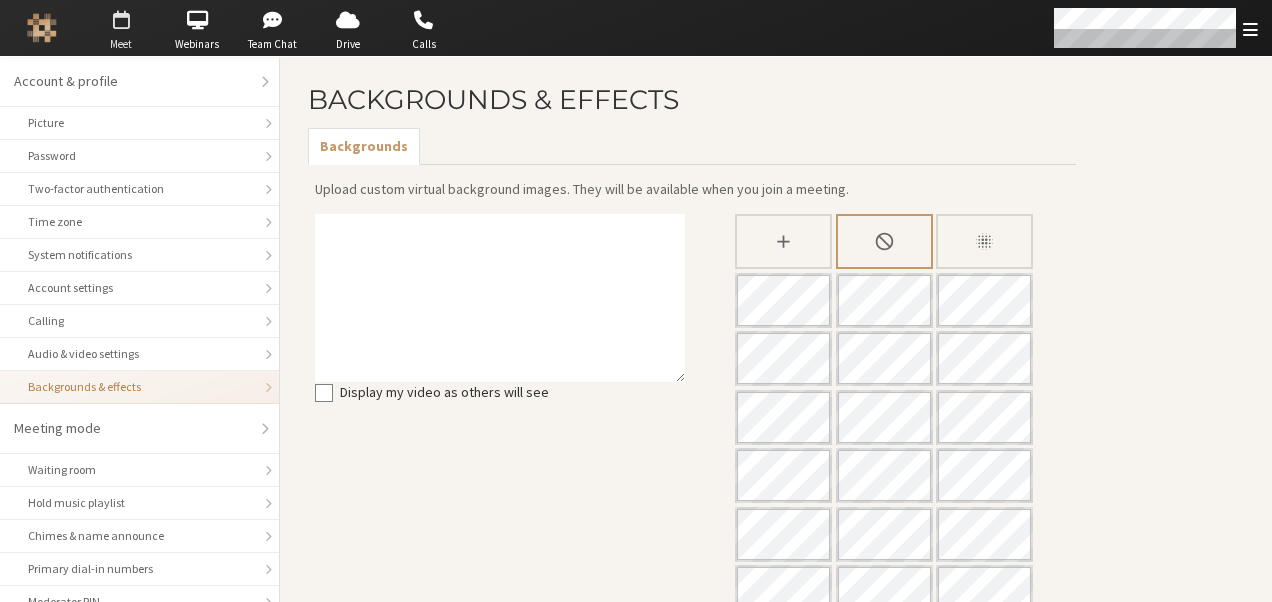 click on "Meet" at bounding box center (121, 44) 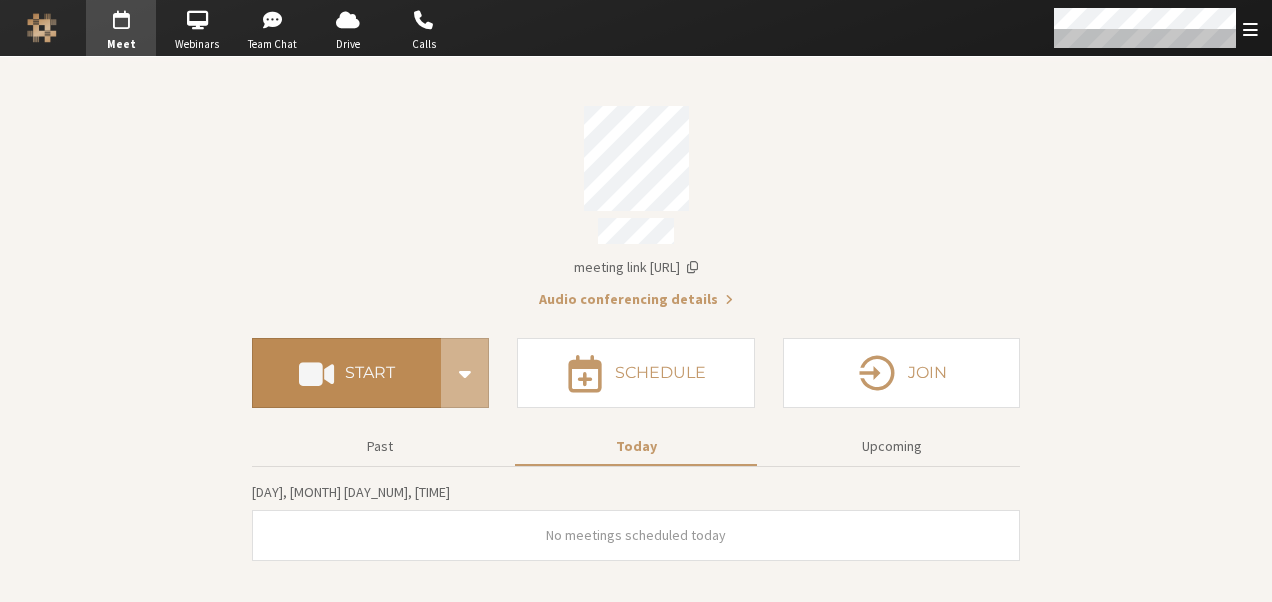 click on "Start" at bounding box center [346, 373] 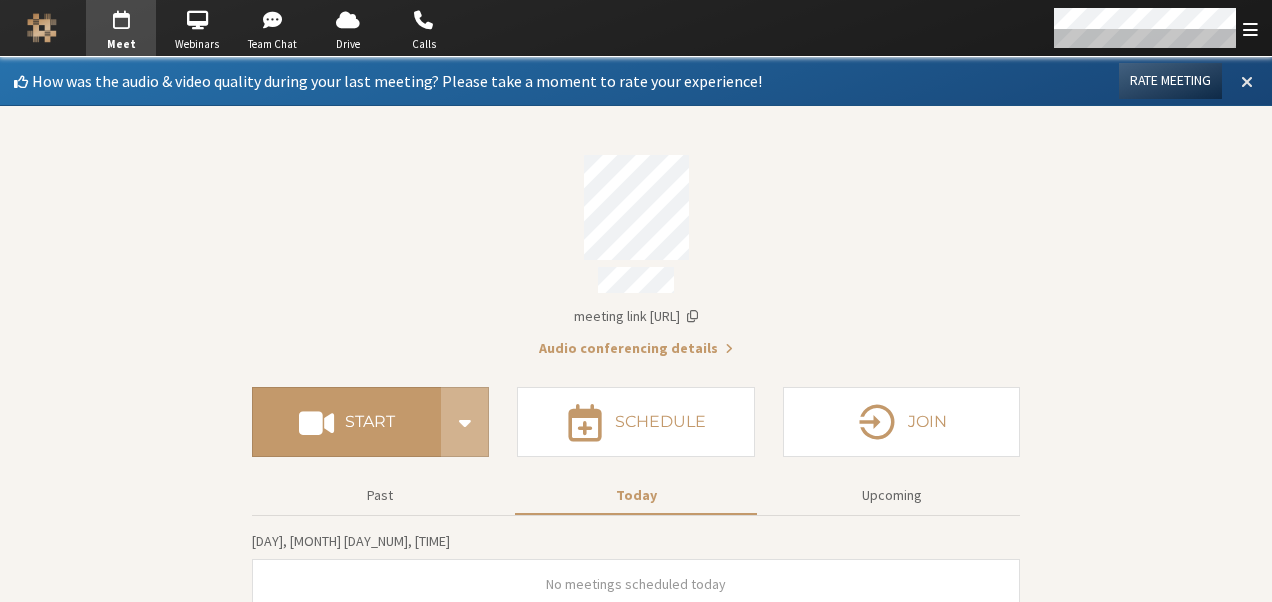 click at bounding box center (1247, 81) 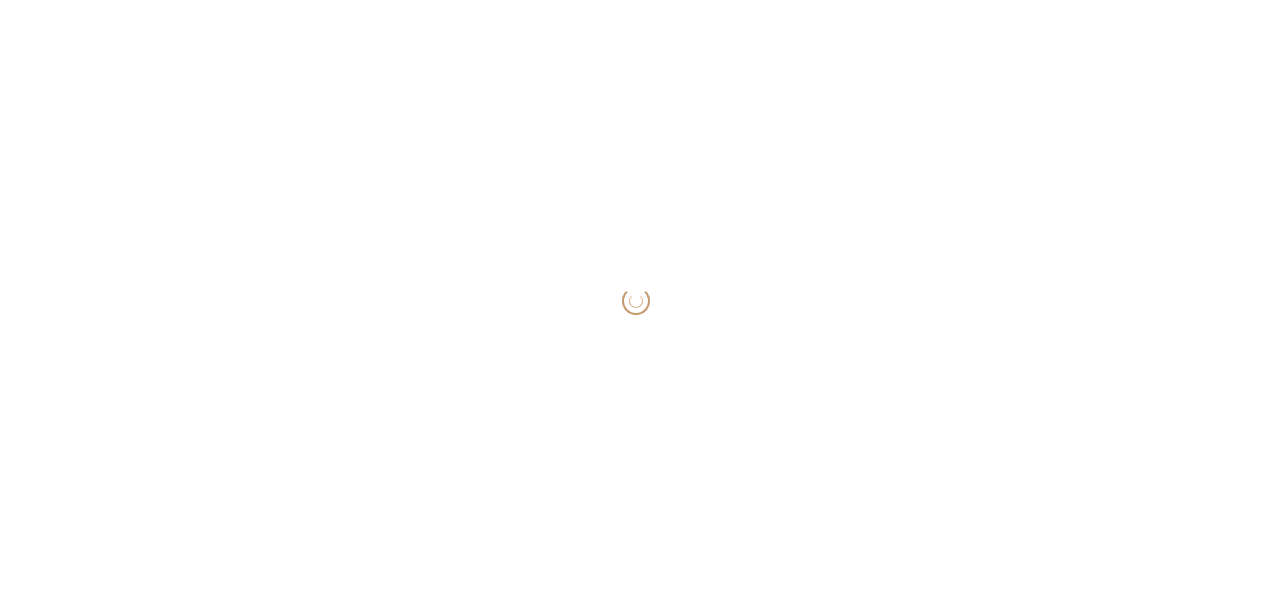 scroll, scrollTop: 0, scrollLeft: 0, axis: both 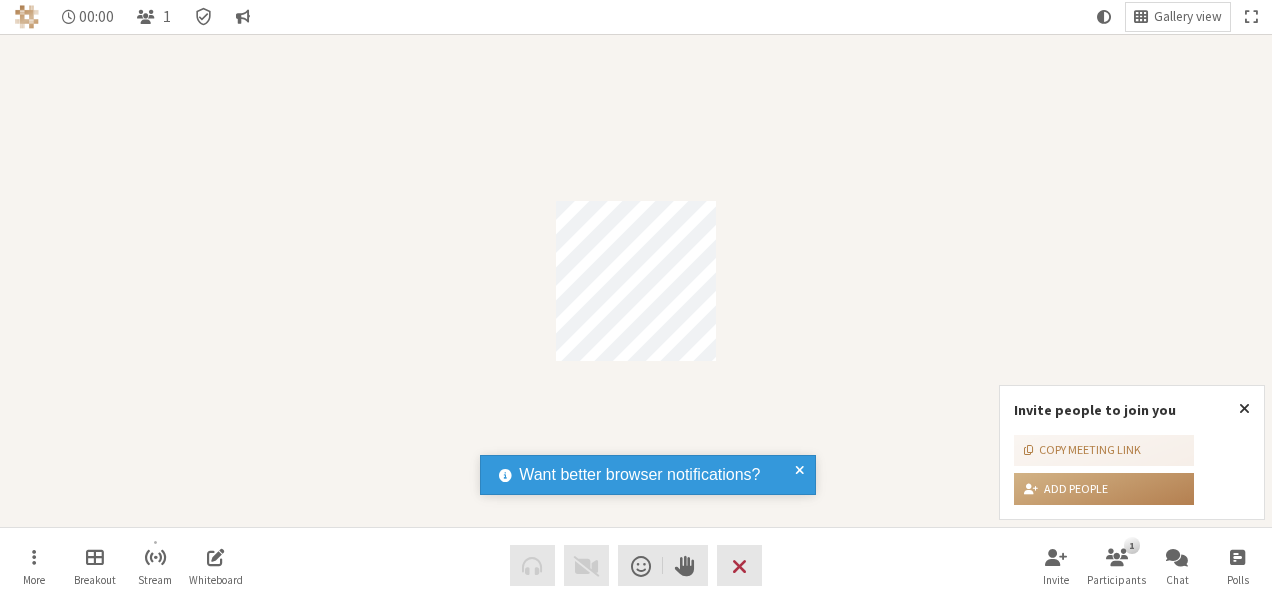 click at bounding box center [799, 475] 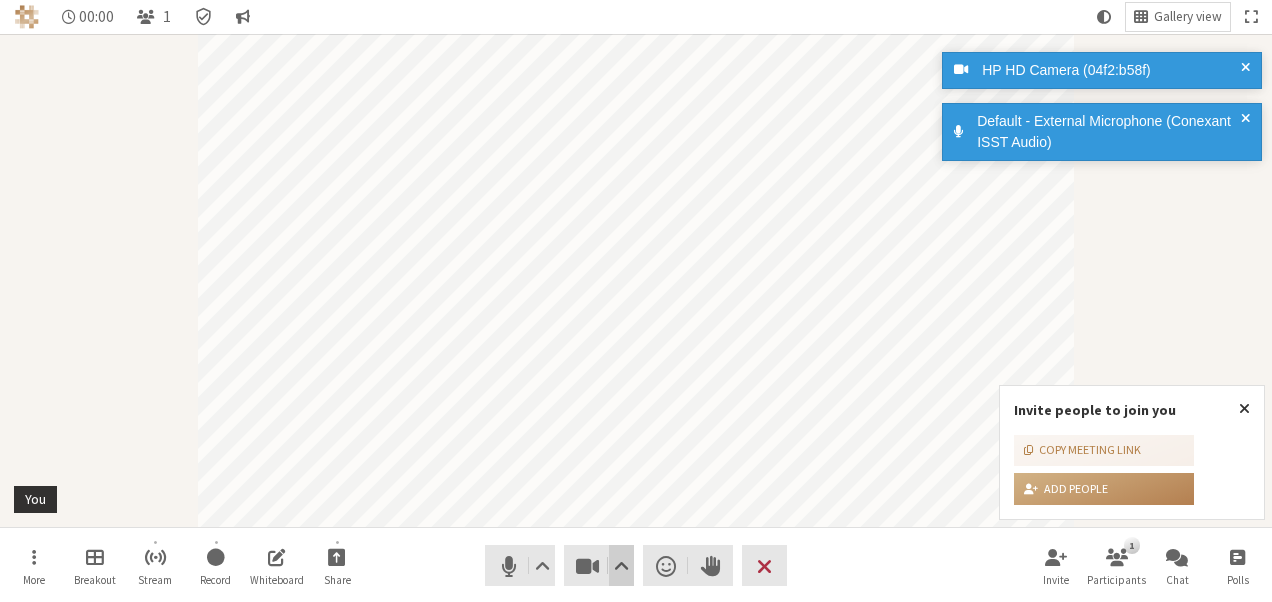 click at bounding box center [621, 566] 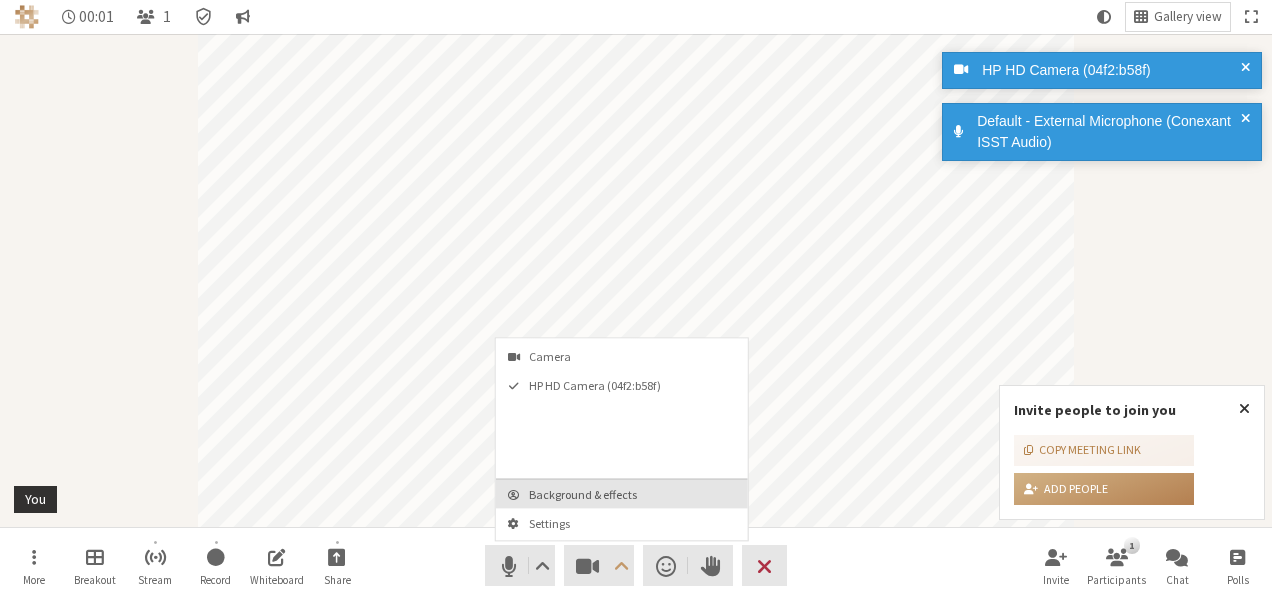 click on "Background & effects" at bounding box center (634, 494) 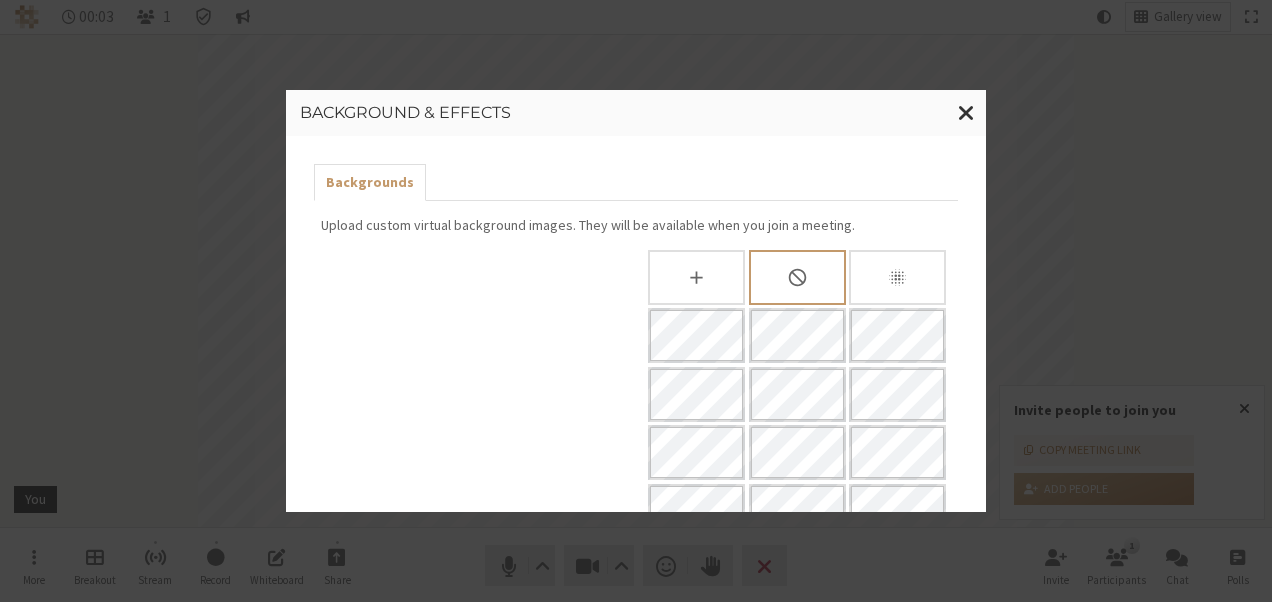click on "Backgrounds" at bounding box center [636, 182] 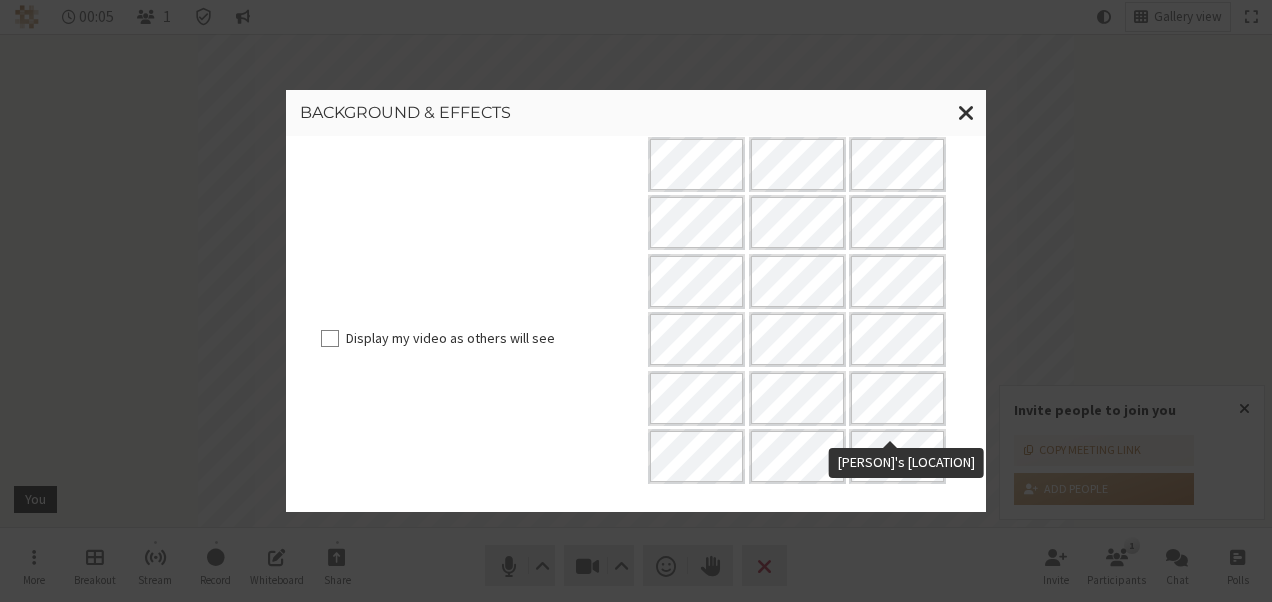 scroll, scrollTop: 0, scrollLeft: 0, axis: both 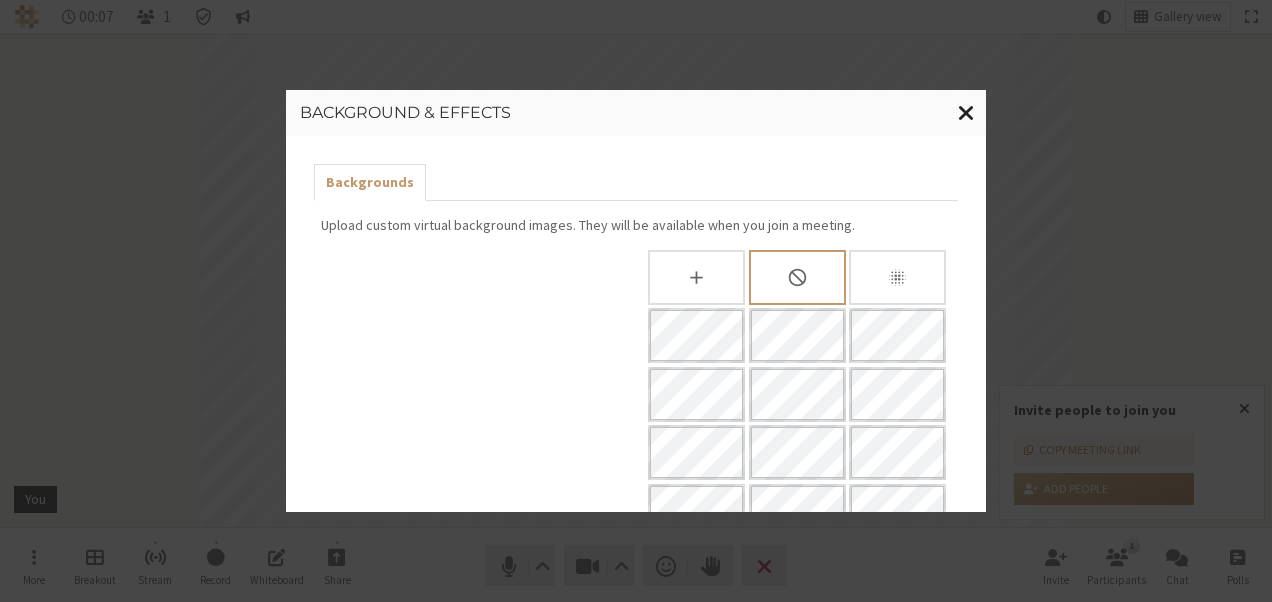 click at bounding box center [966, 112] 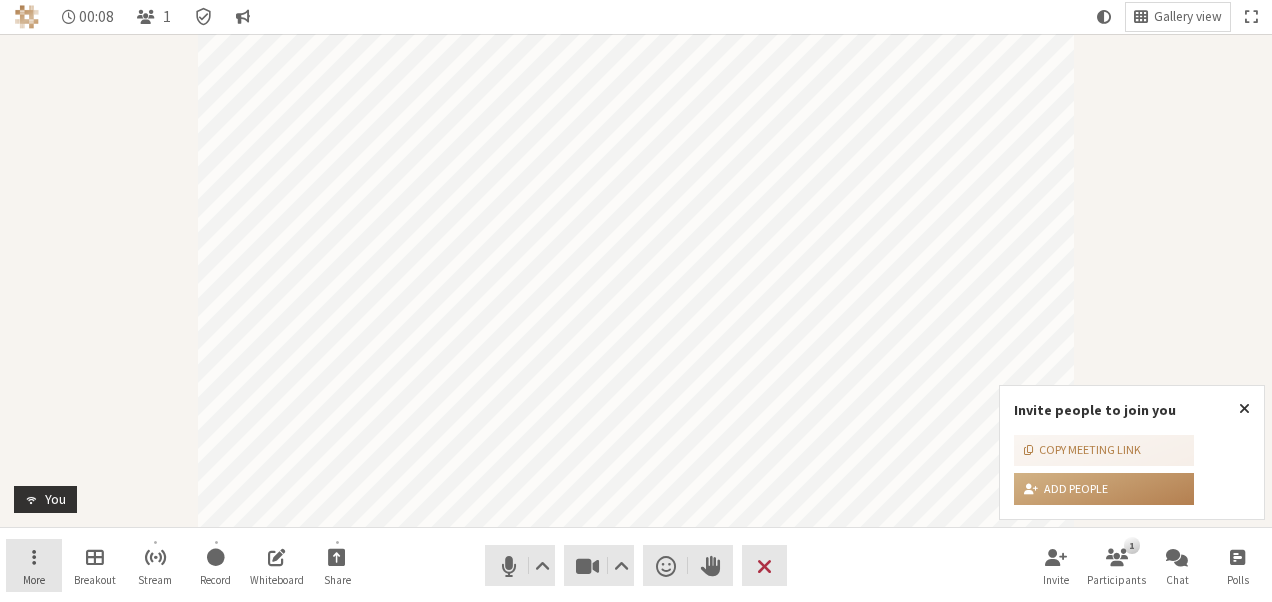 click on "More" at bounding box center (34, 580) 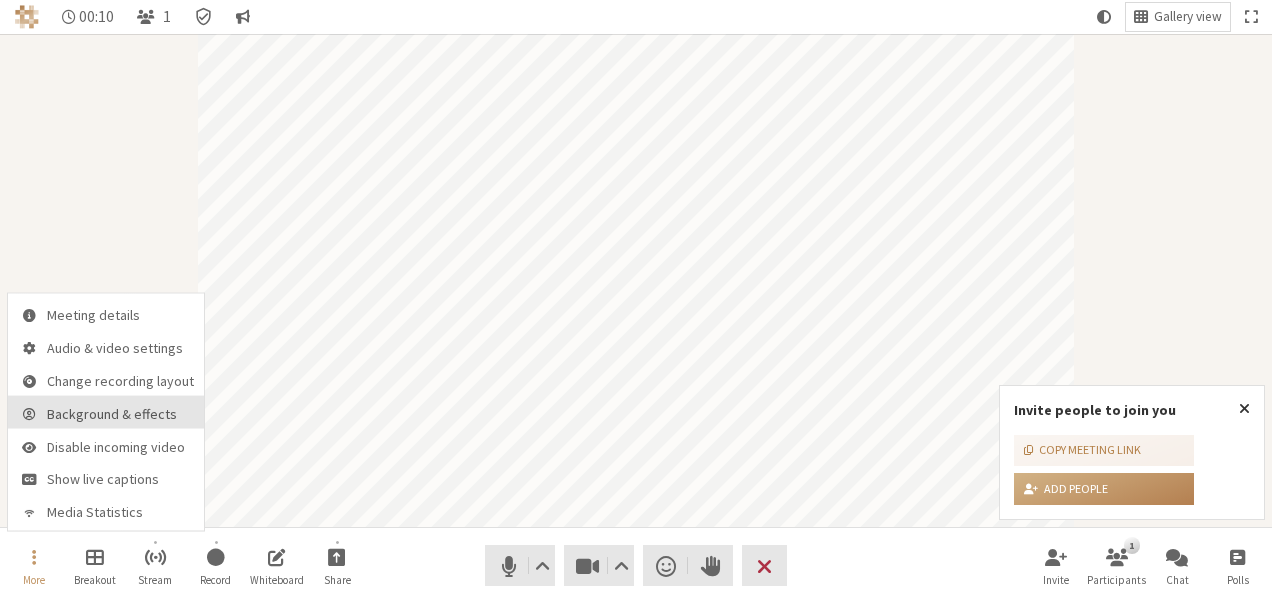 click on "Background & effects" at bounding box center [106, 412] 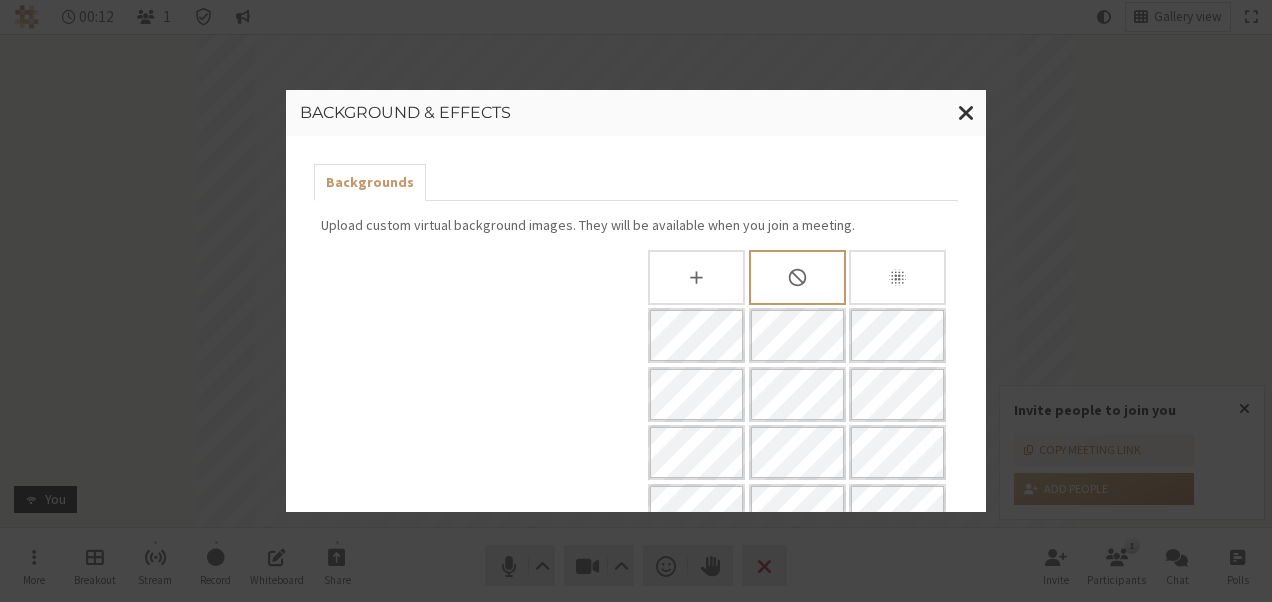 click on "Backgrounds" at bounding box center [636, 182] 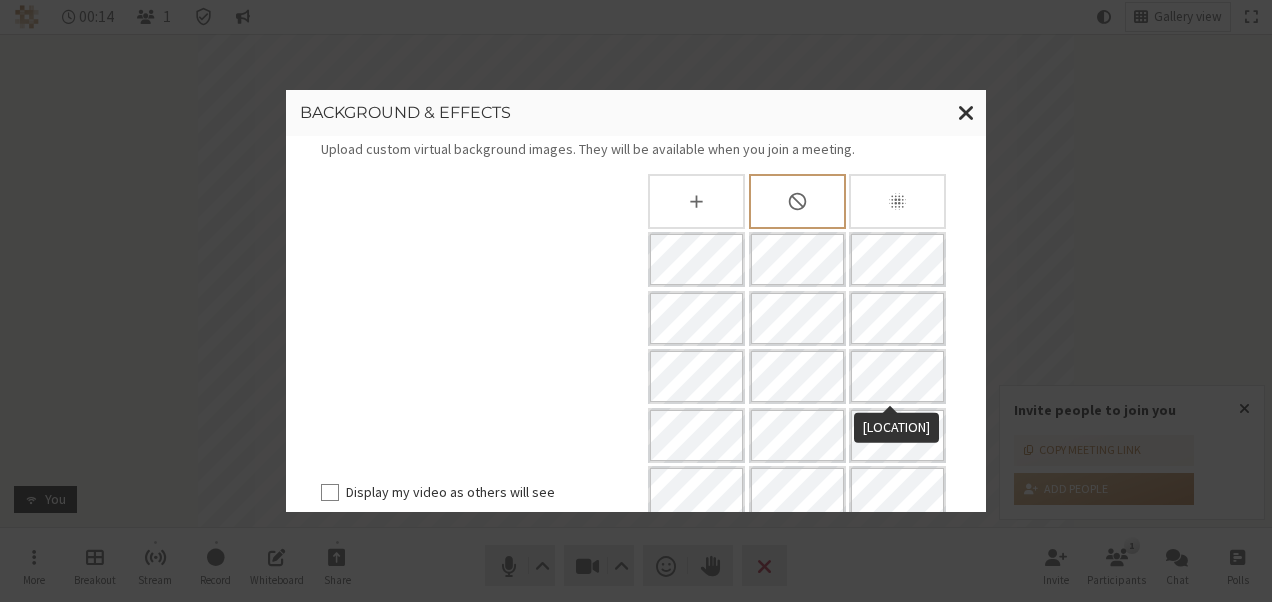 scroll, scrollTop: 77, scrollLeft: 0, axis: vertical 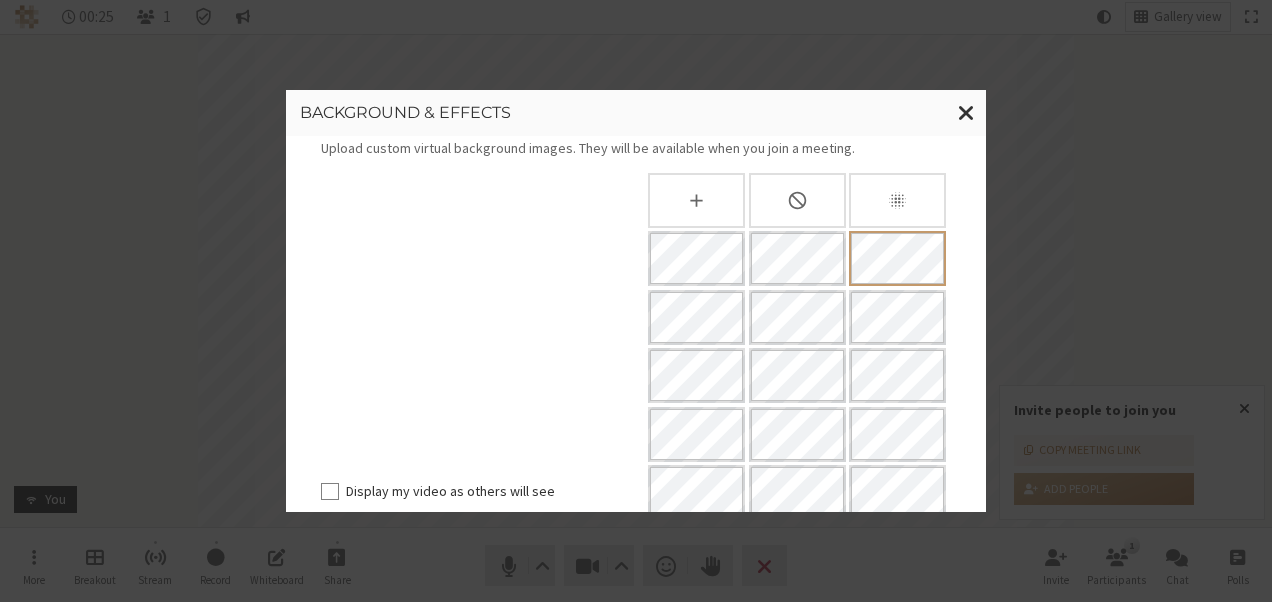 click at bounding box center (797, 200) 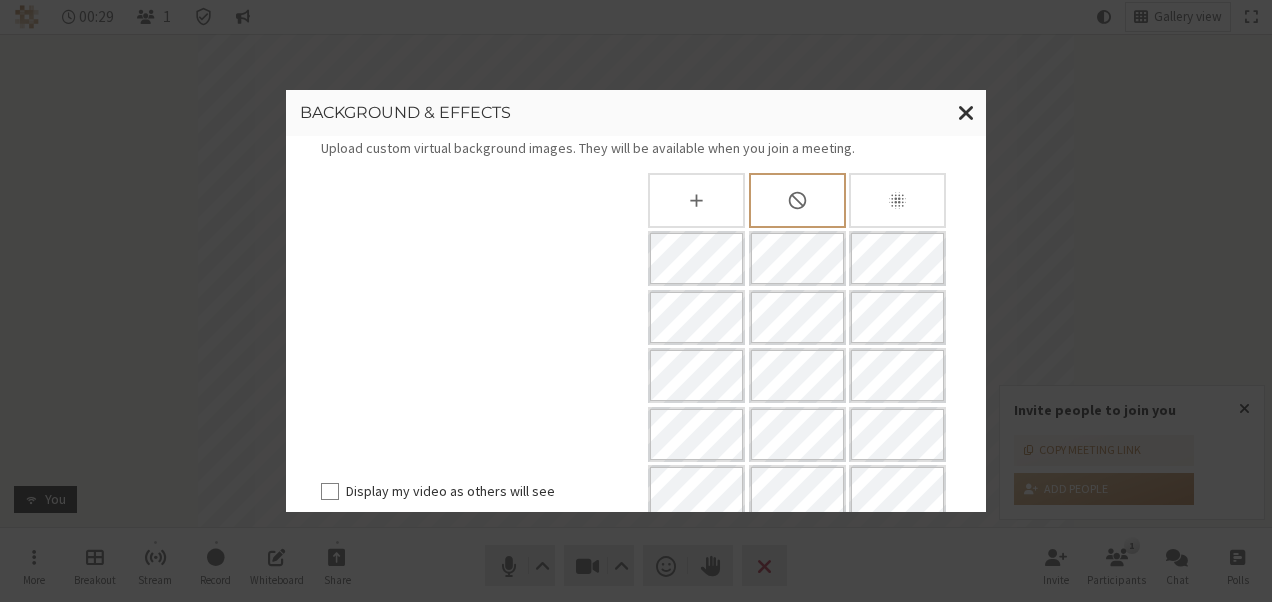 click at bounding box center [897, 200] 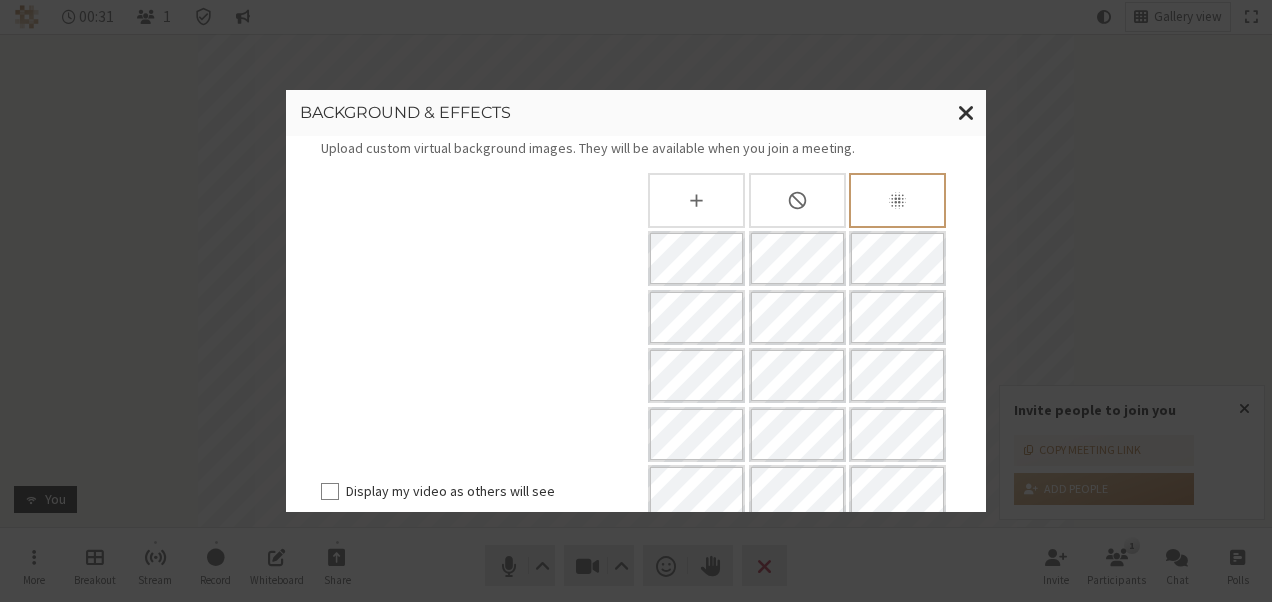 click at bounding box center (797, 200) 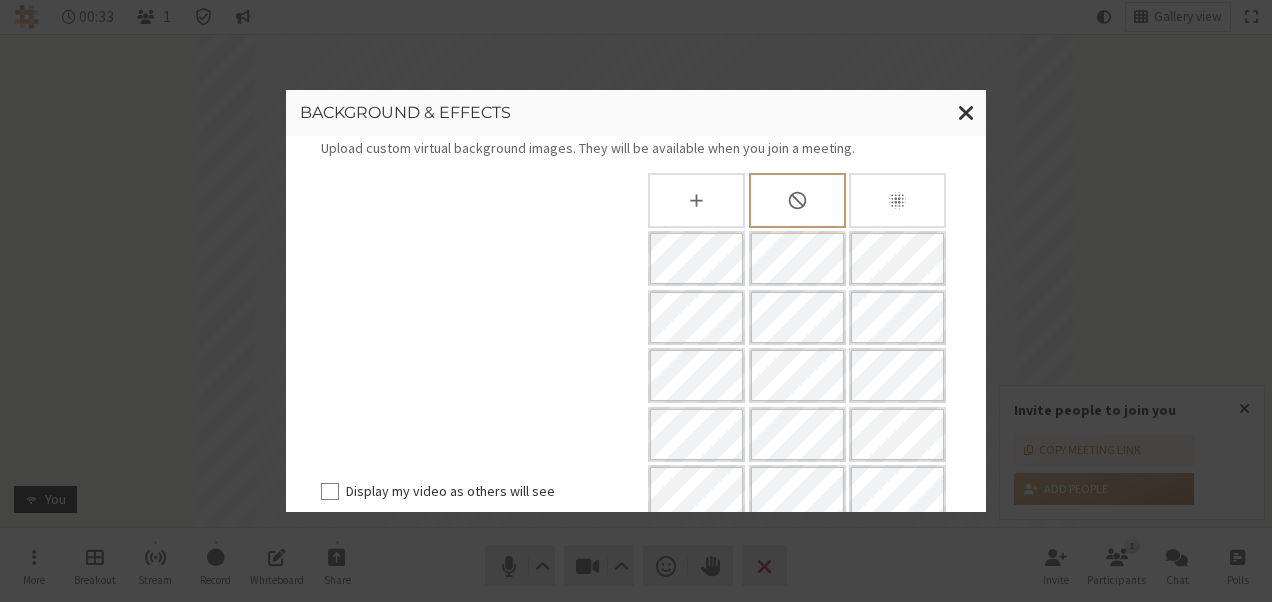click 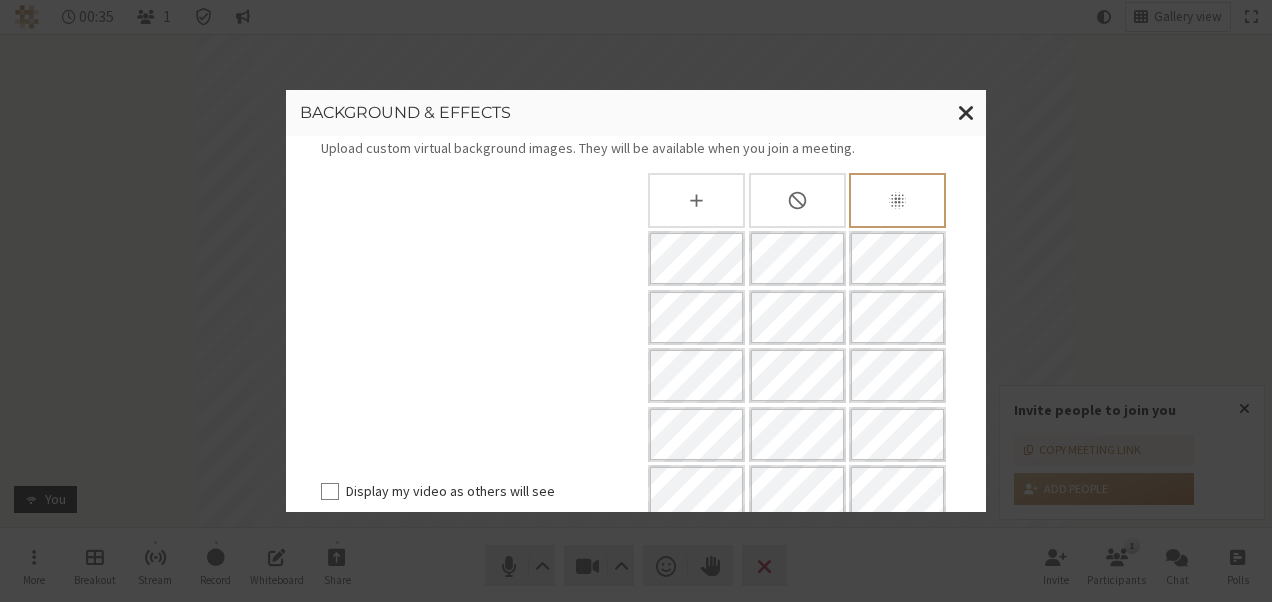 click 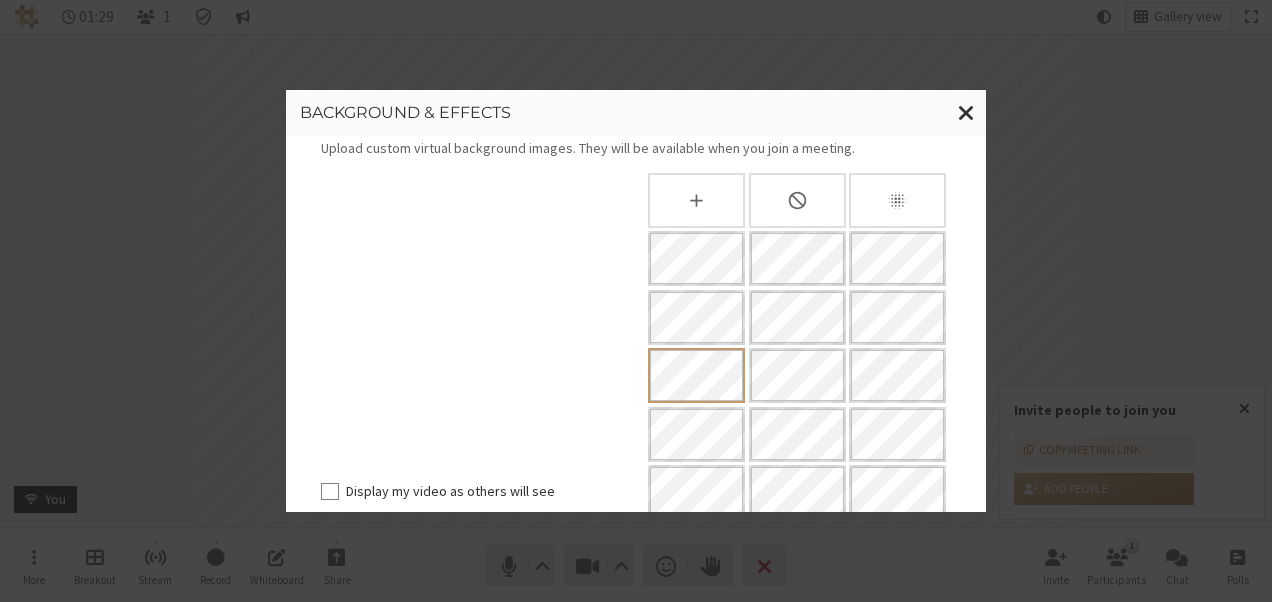 click at bounding box center (797, 200) 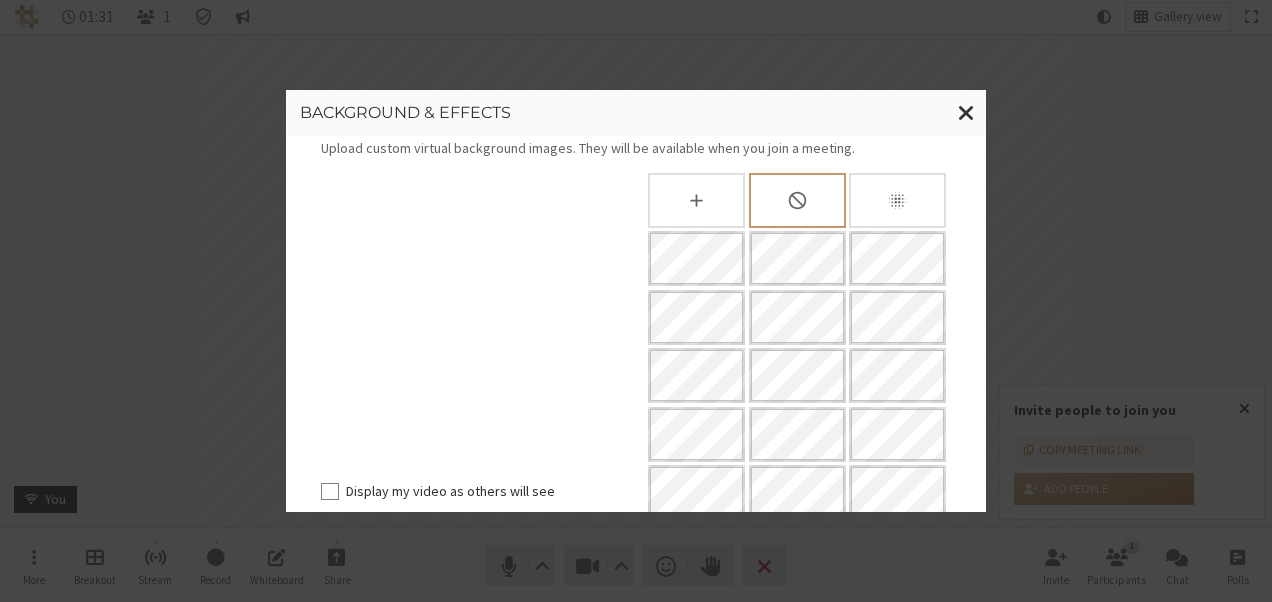 click at bounding box center (897, 200) 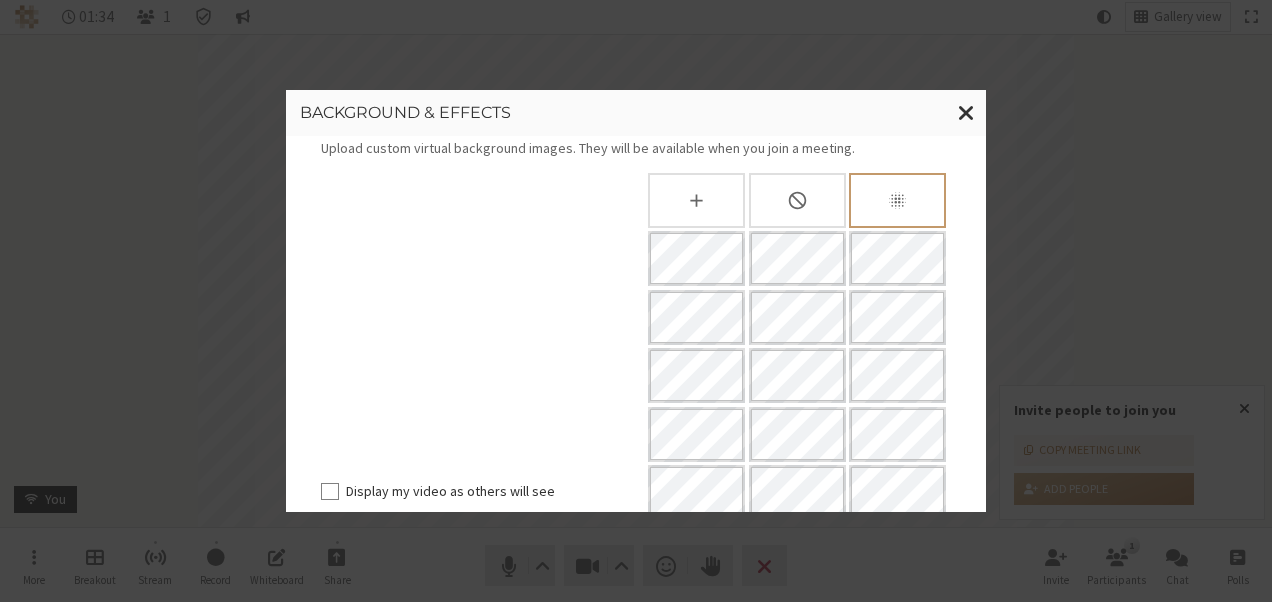 click at bounding box center (797, 200) 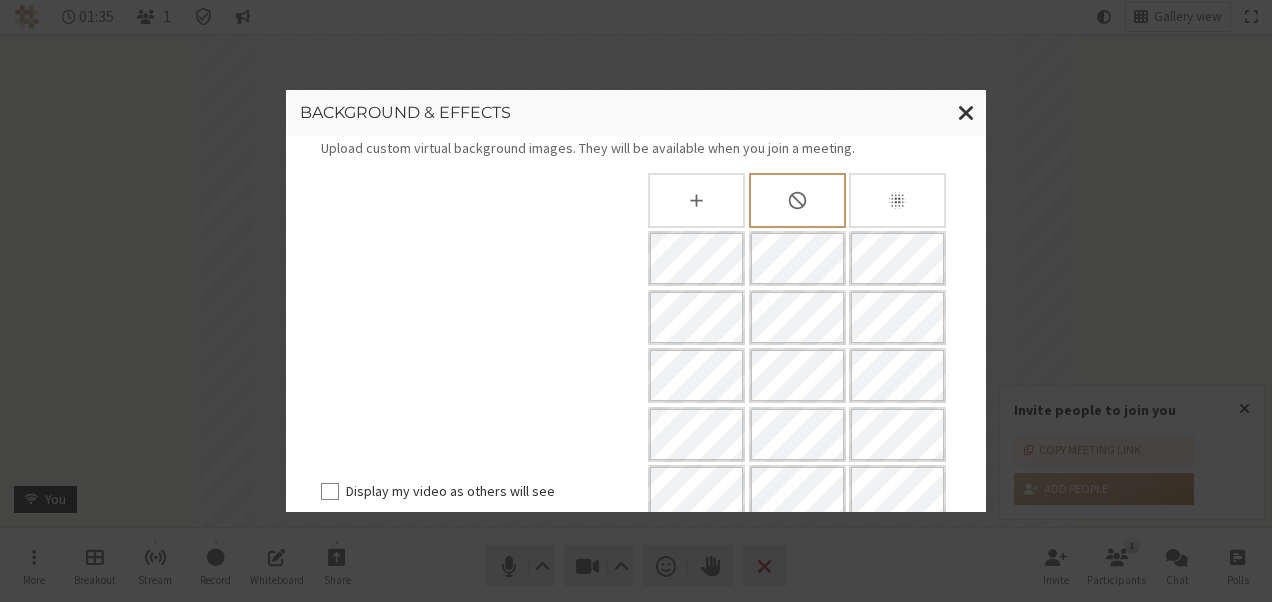 click at bounding box center (696, 200) 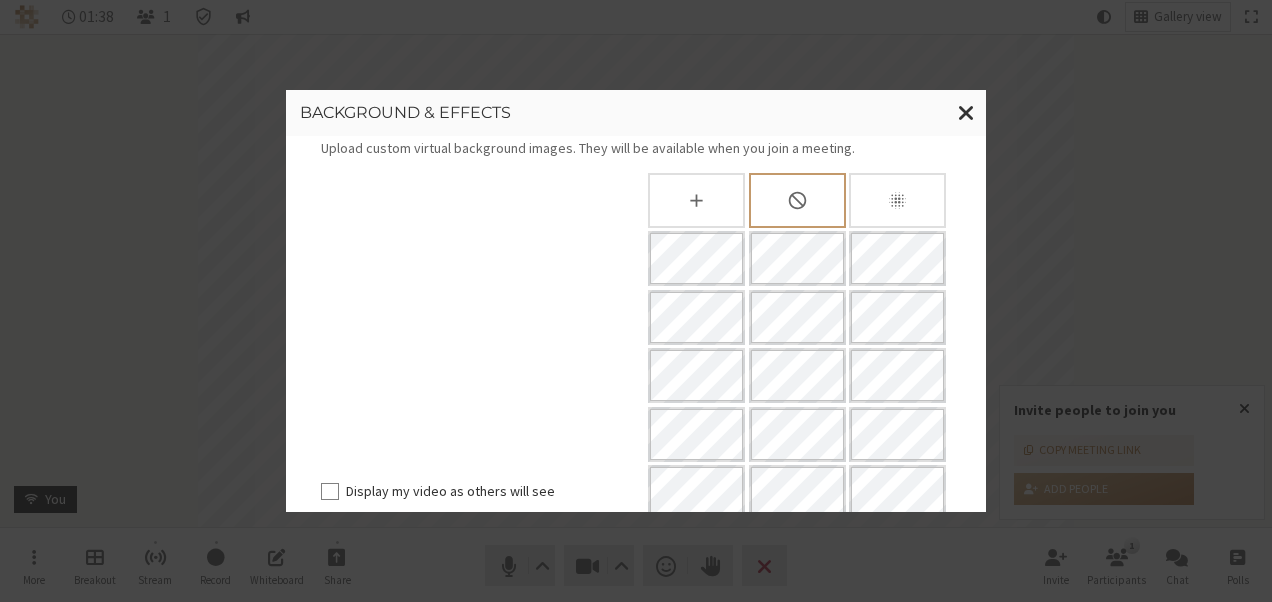 type on "C:\fakepath\frame rate.png" 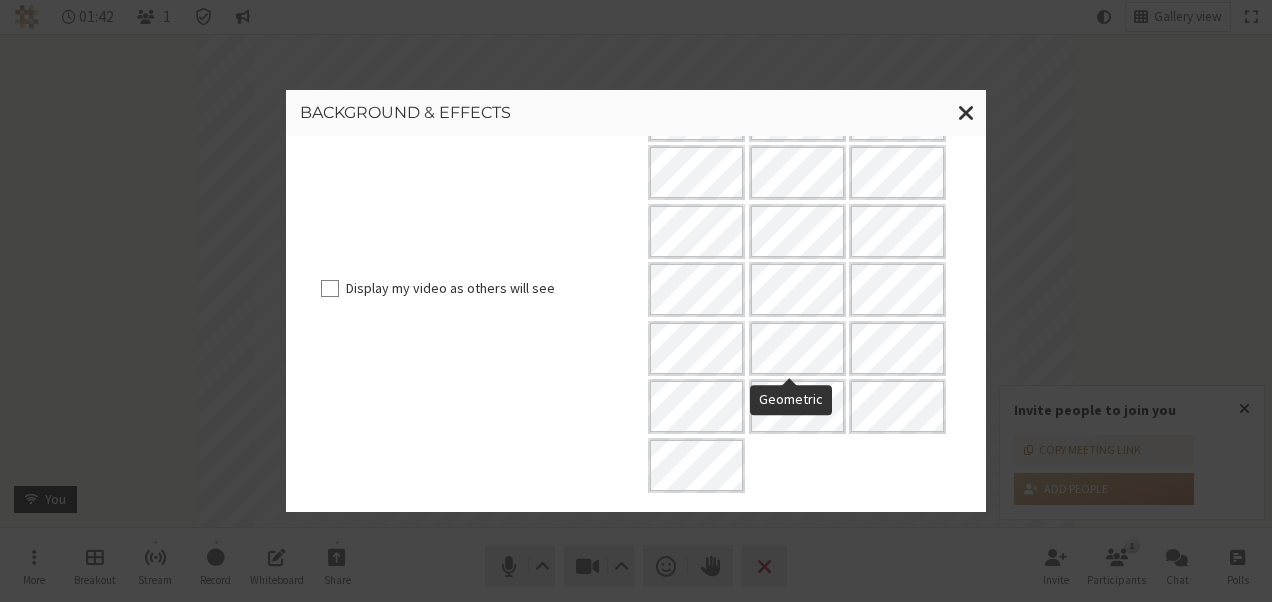 scroll, scrollTop: 0, scrollLeft: 0, axis: both 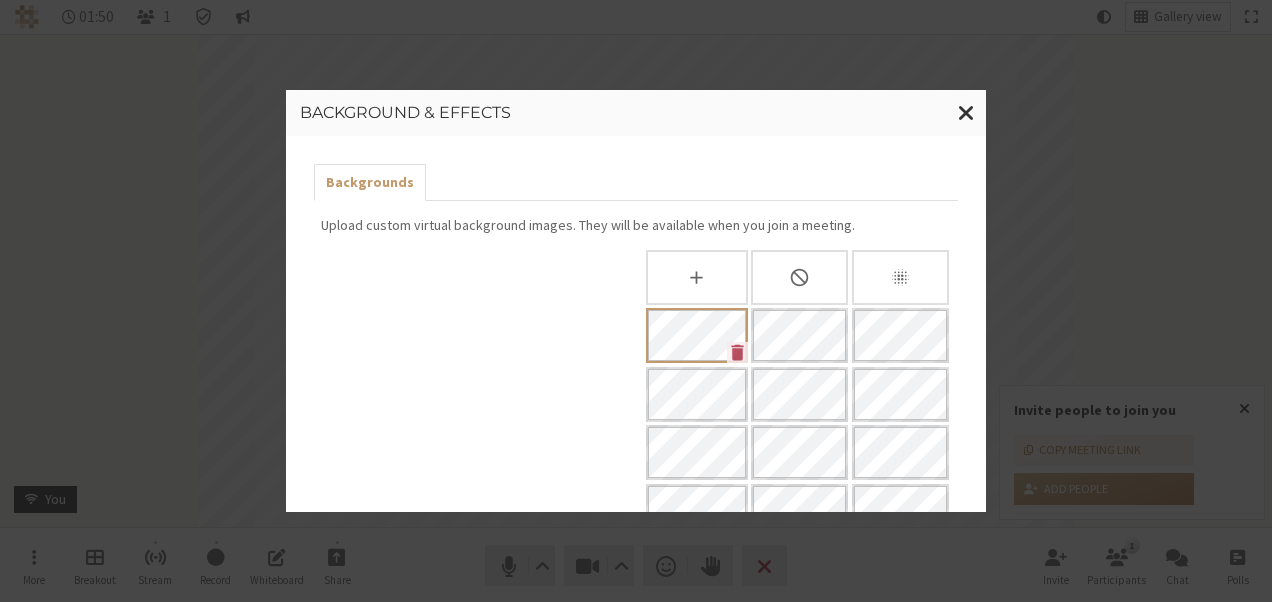 click 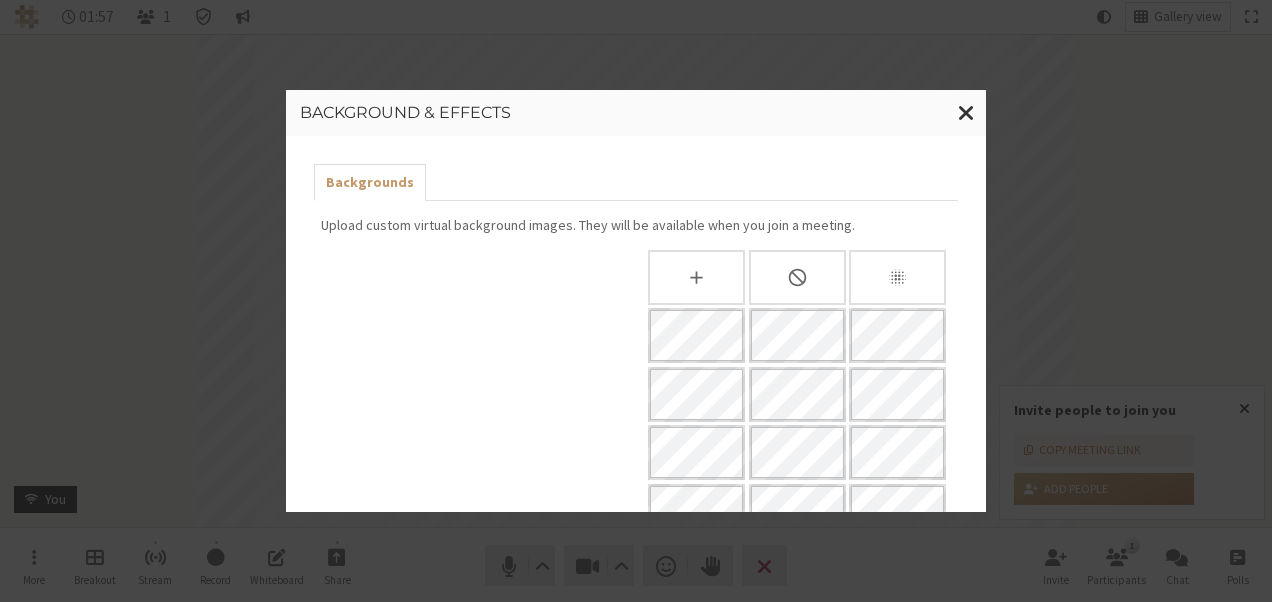 click at bounding box center [797, 277] 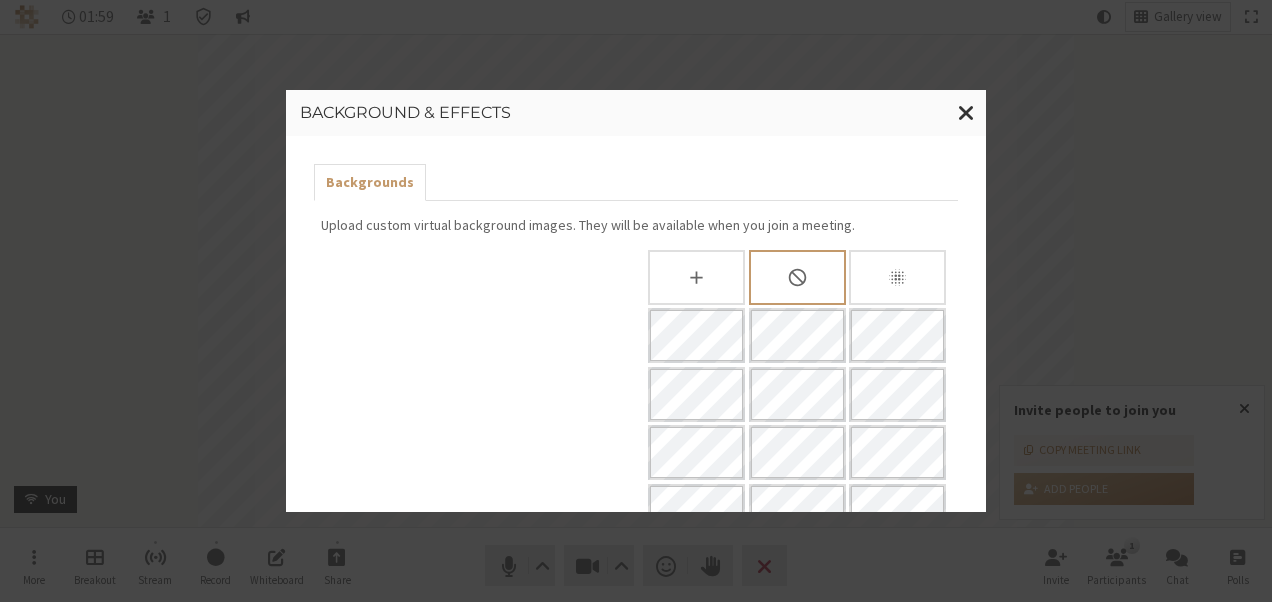 click at bounding box center (897, 277) 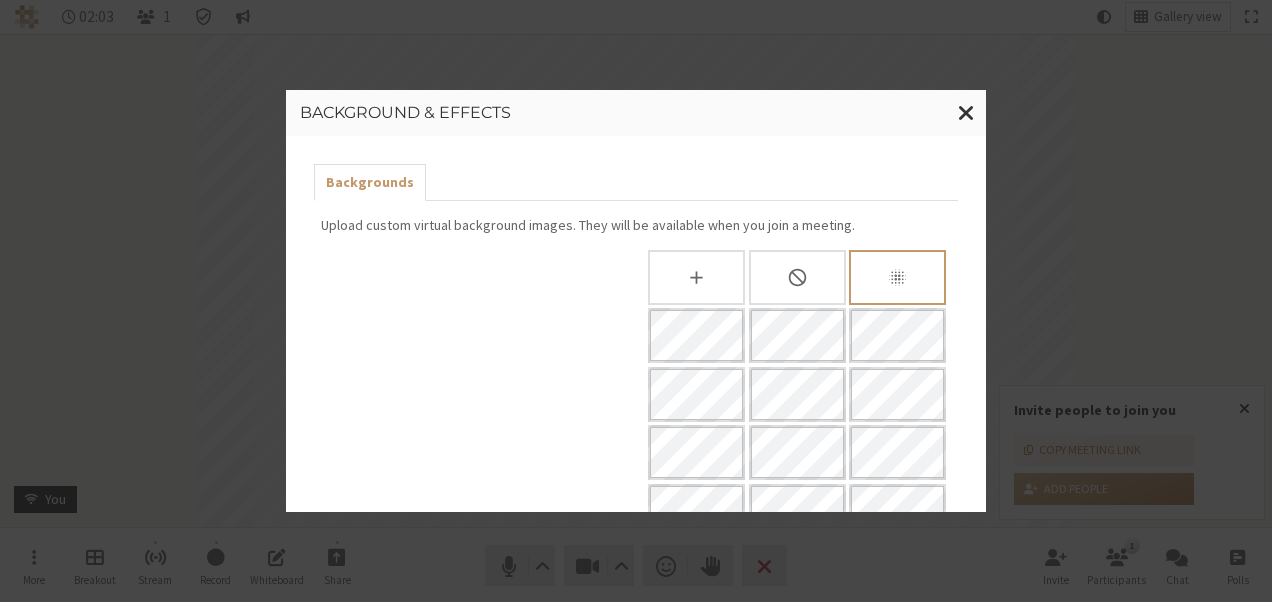 click at bounding box center [797, 277] 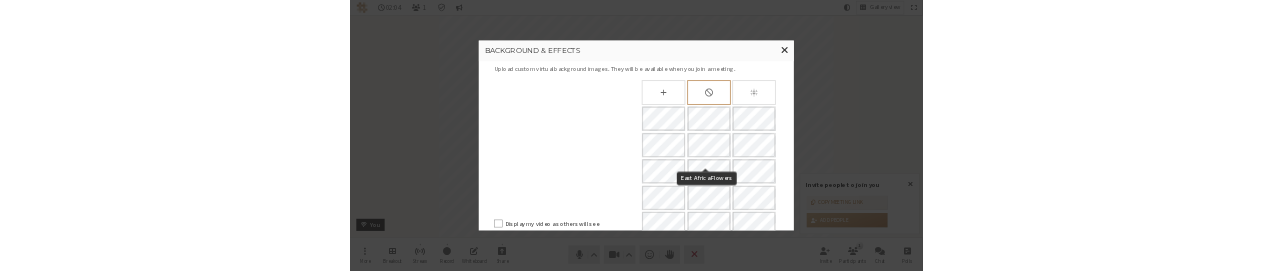 scroll, scrollTop: 75, scrollLeft: 0, axis: vertical 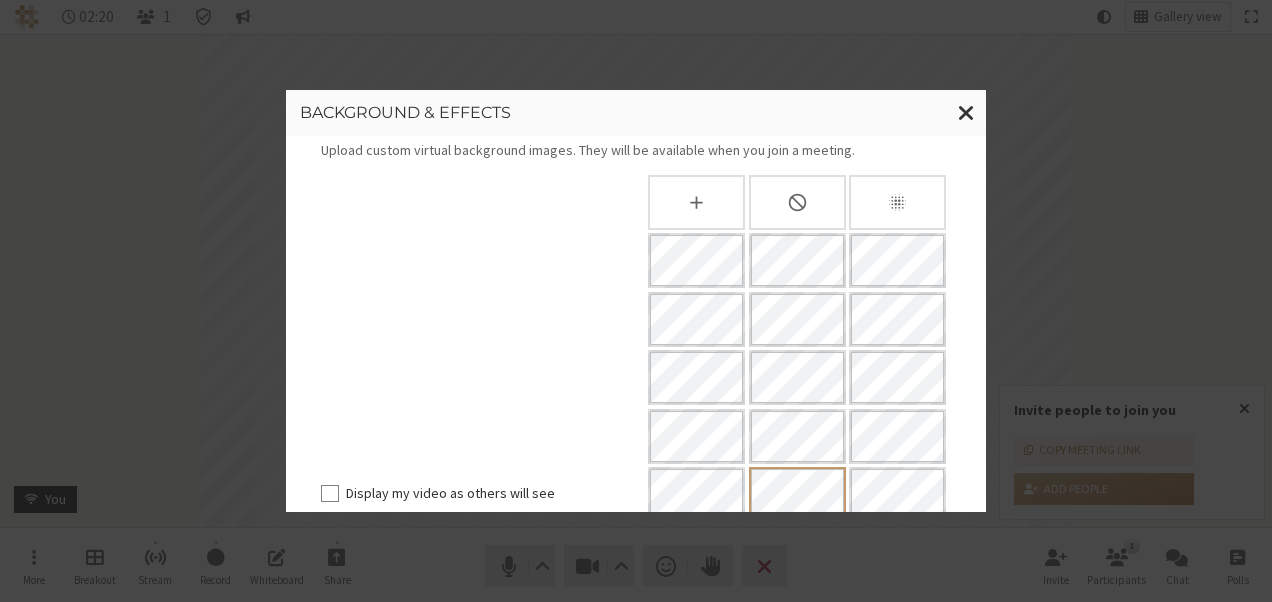 drag, startPoint x: 1134, startPoint y: 135, endPoint x: 906, endPoint y: 136, distance: 228.0022 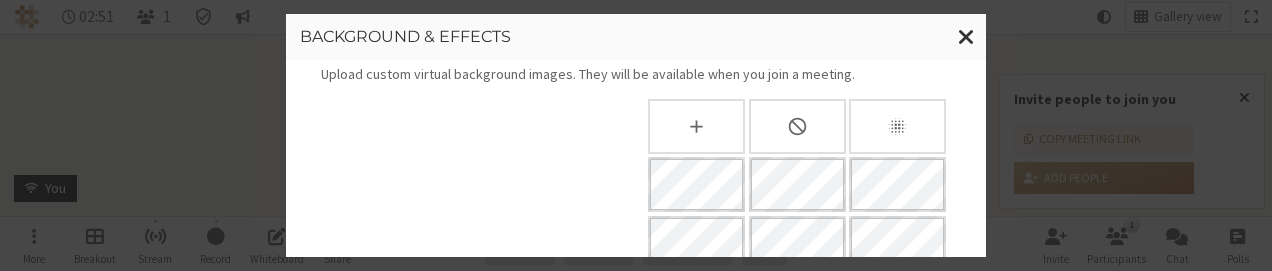 click at bounding box center (797, 126) 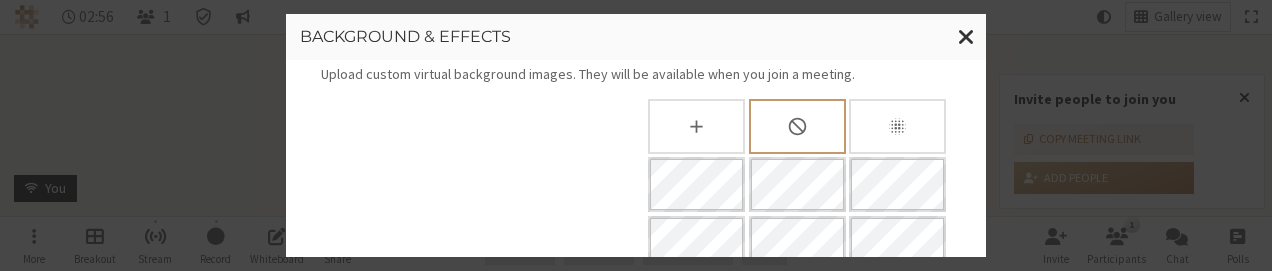 click at bounding box center (797, 126) 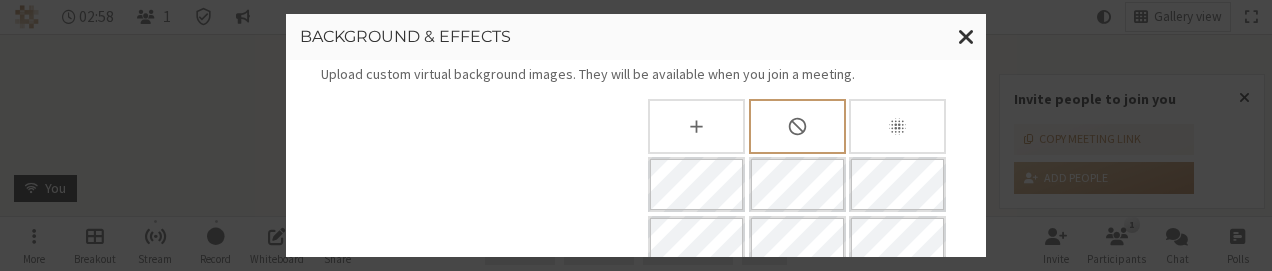 click at bounding box center [897, 126] 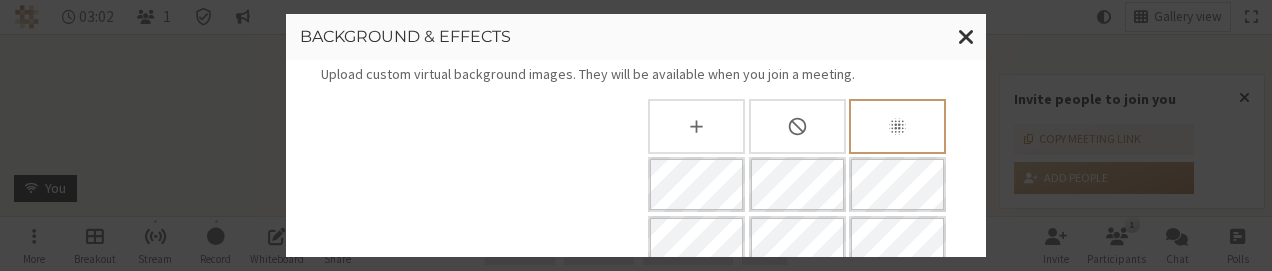 click 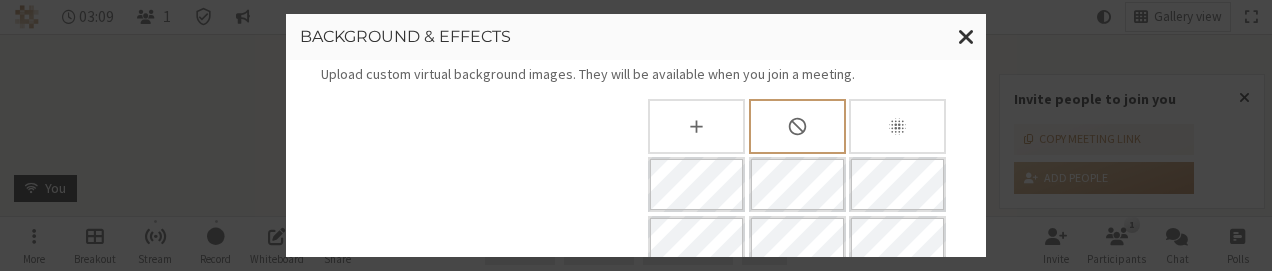 click at bounding box center (897, 126) 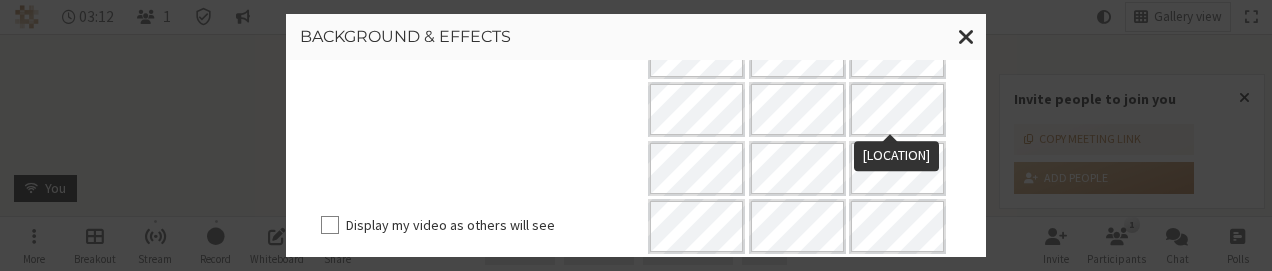 scroll, scrollTop: 273, scrollLeft: 0, axis: vertical 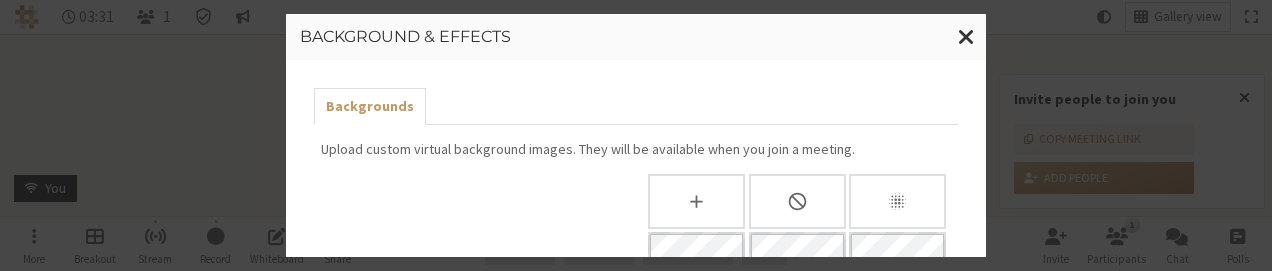 click at bounding box center (696, 201) 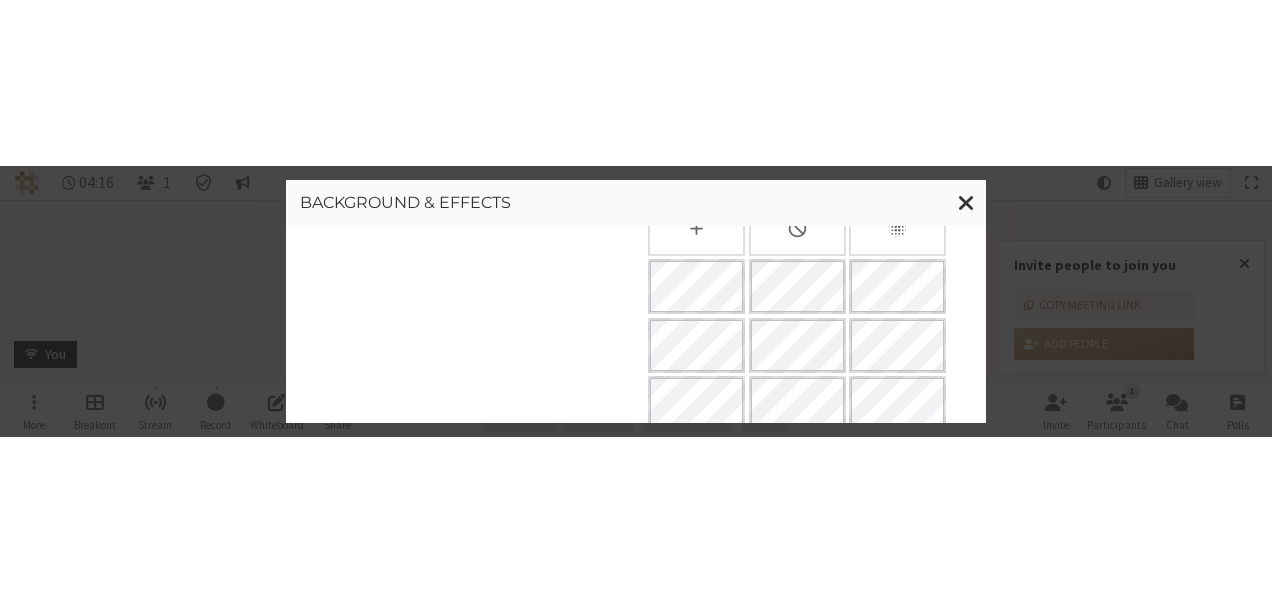 scroll, scrollTop: 96, scrollLeft: 0, axis: vertical 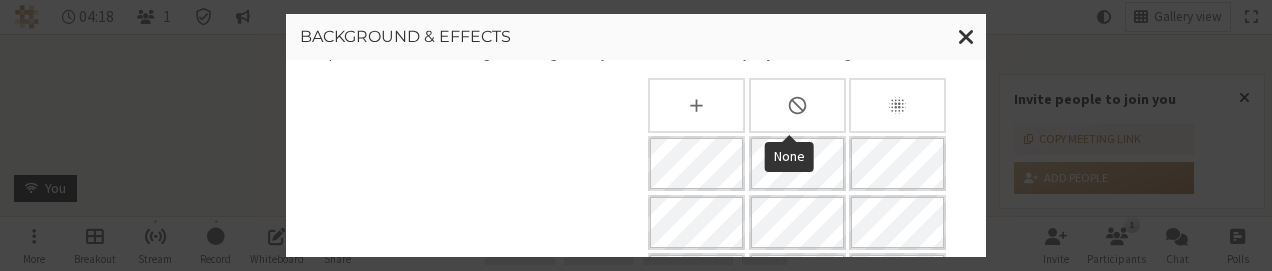 click 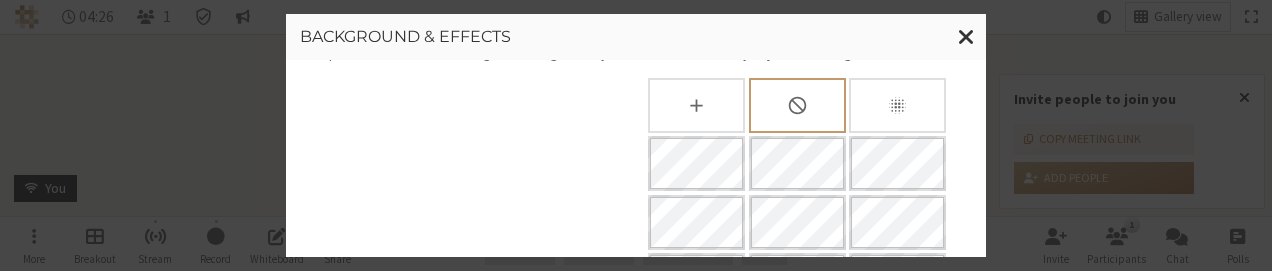 click at bounding box center [897, 105] 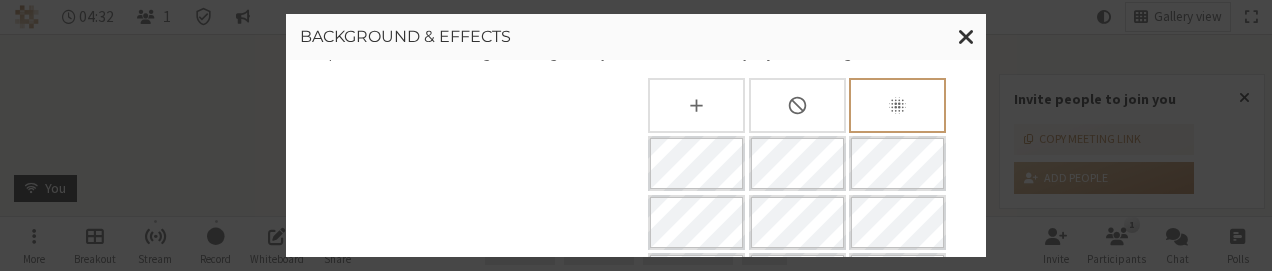 click at bounding box center [797, 105] 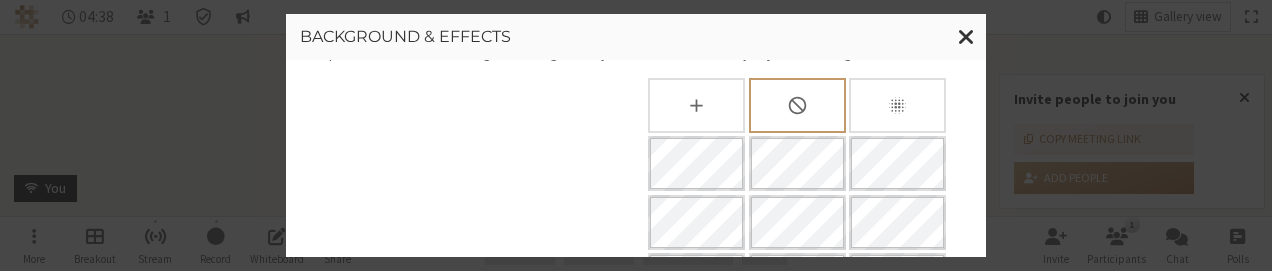 click at bounding box center [797, 105] 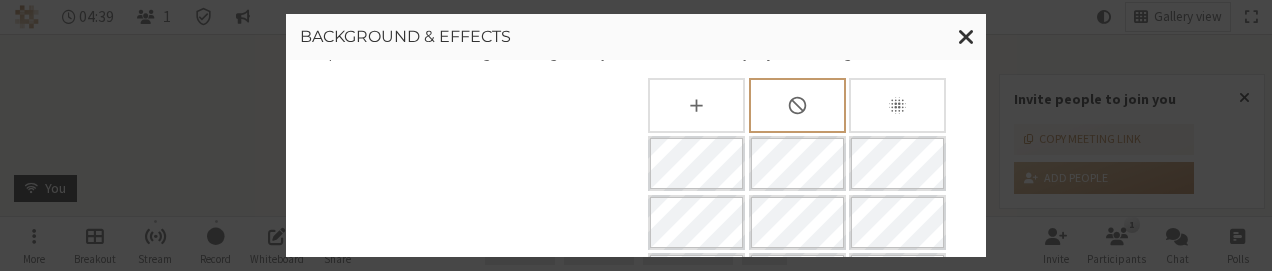 click at bounding box center [897, 105] 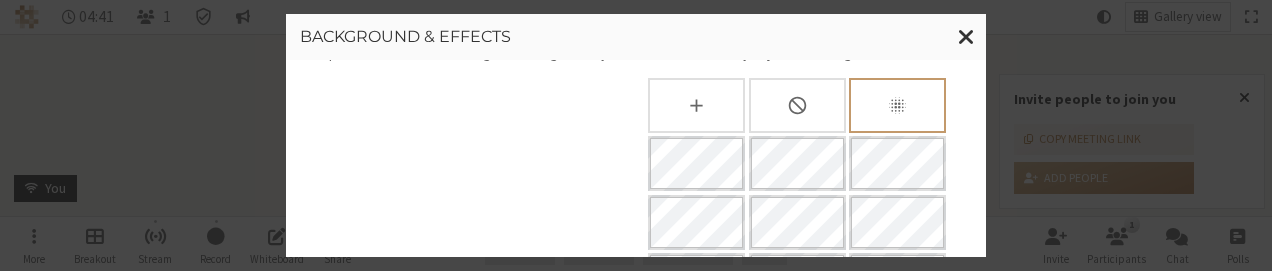 click at bounding box center (797, 105) 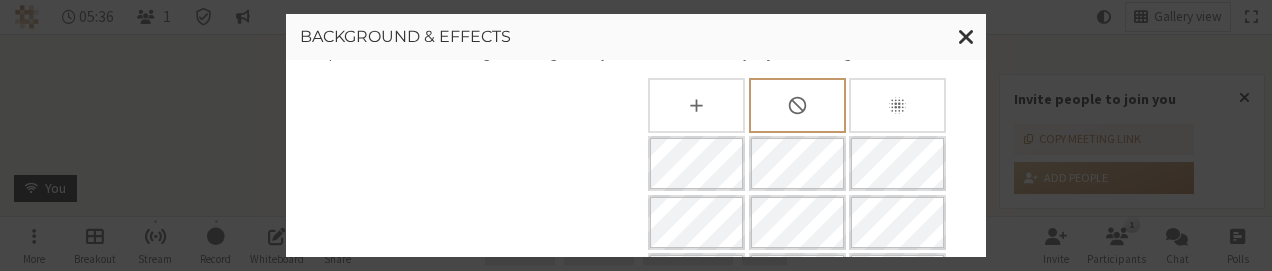click 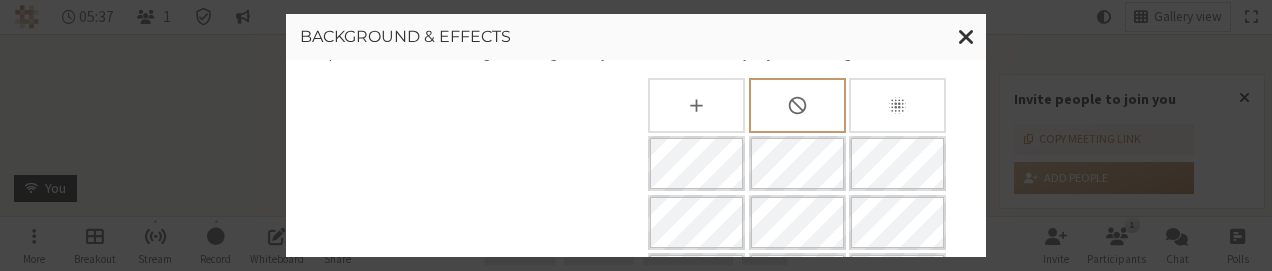 click 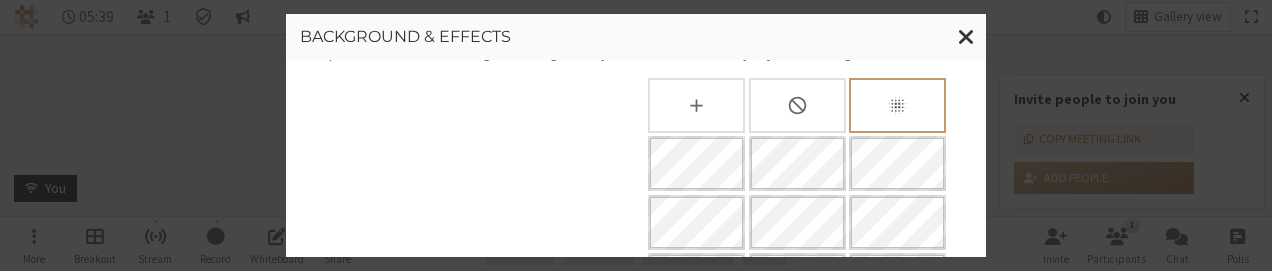 click at bounding box center (797, 105) 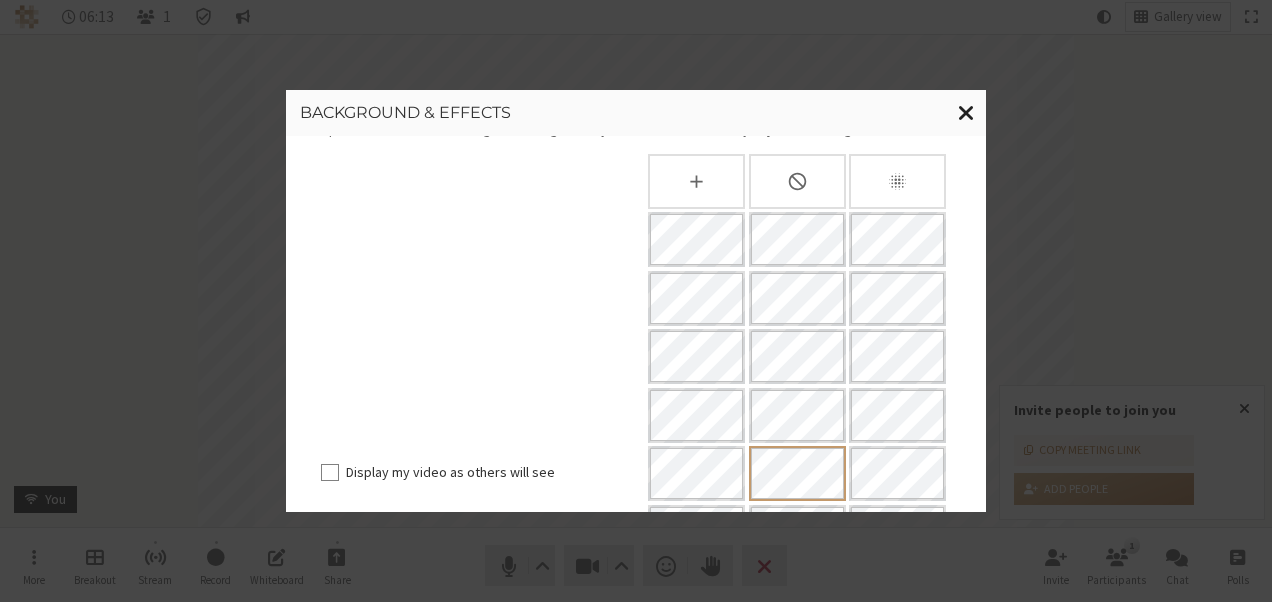 click at bounding box center (966, 112) 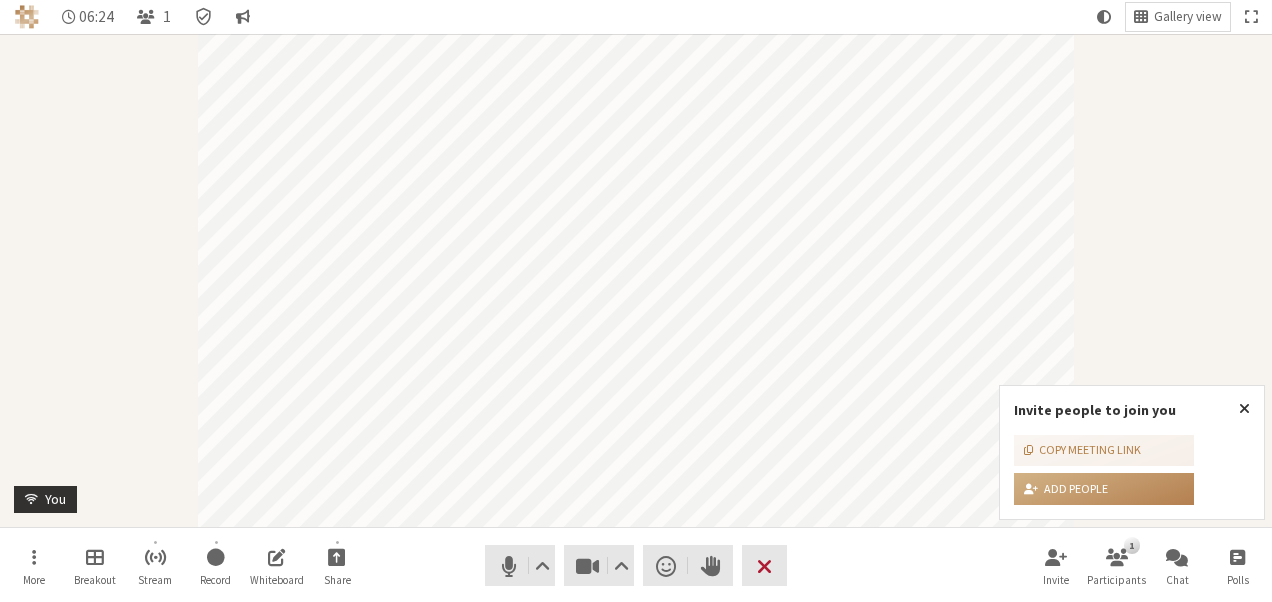 click on "Leave" at bounding box center (764, 565) 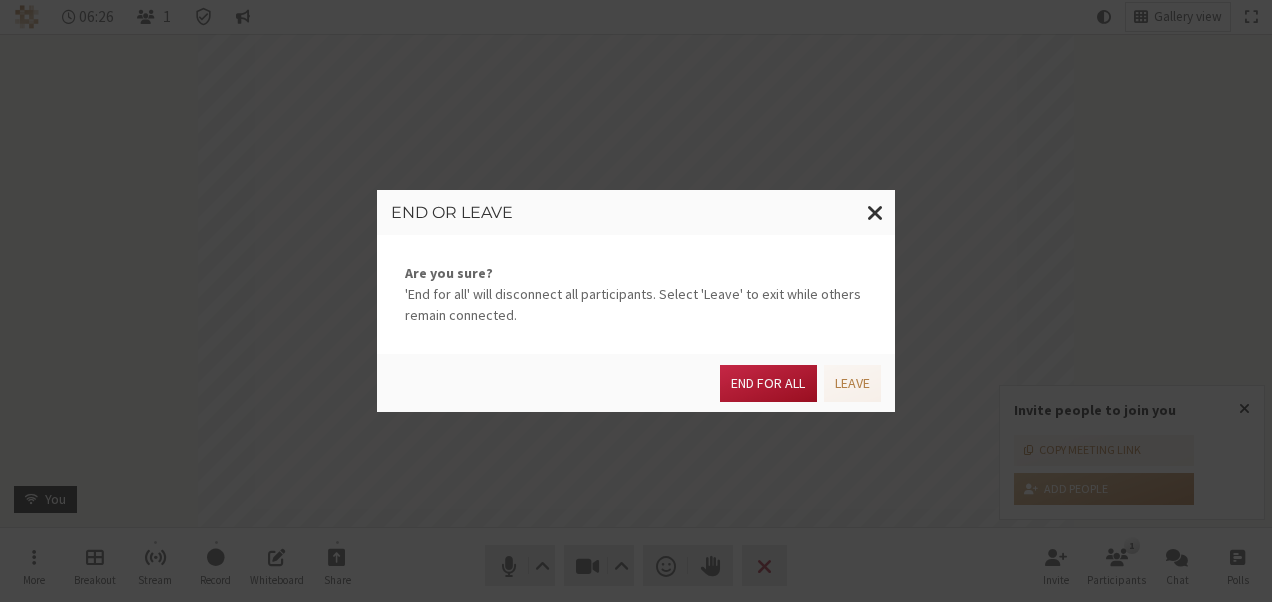 click on "End for all" at bounding box center [768, 383] 